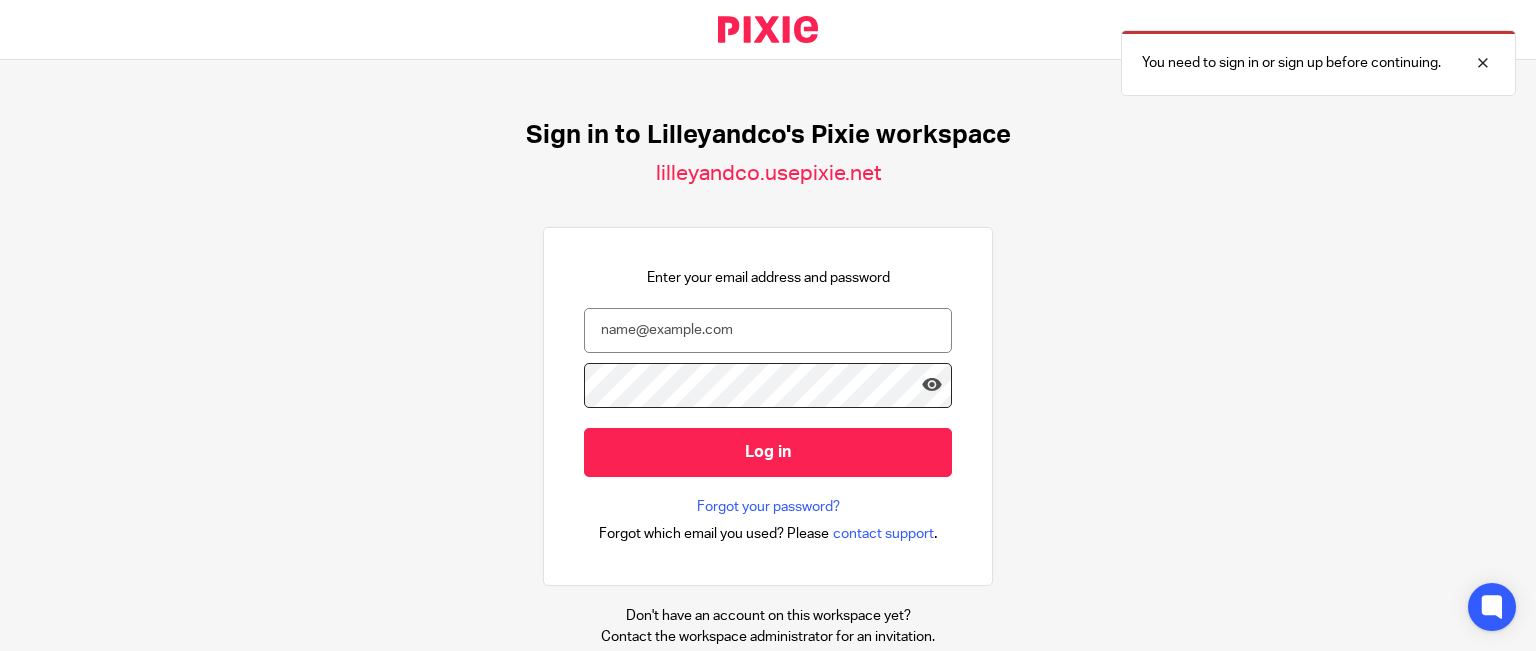 scroll, scrollTop: 0, scrollLeft: 0, axis: both 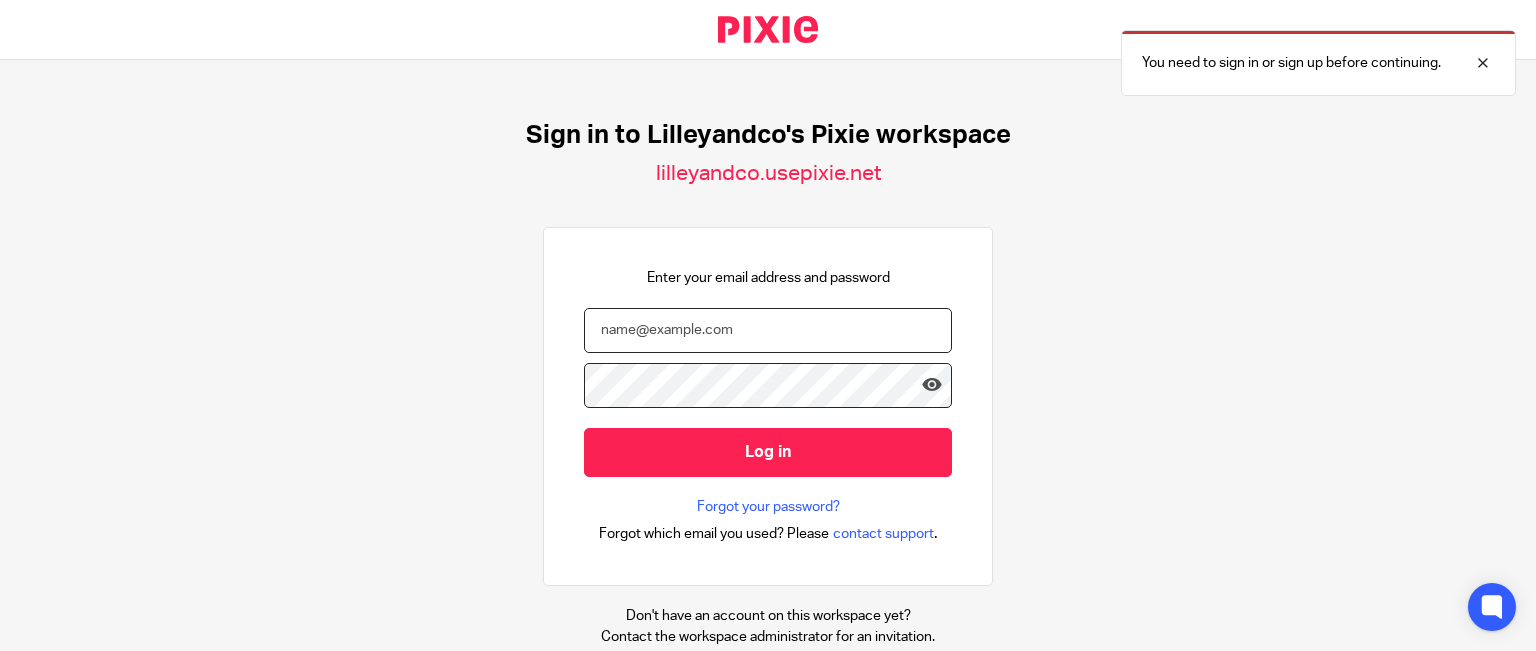 click at bounding box center (768, 330) 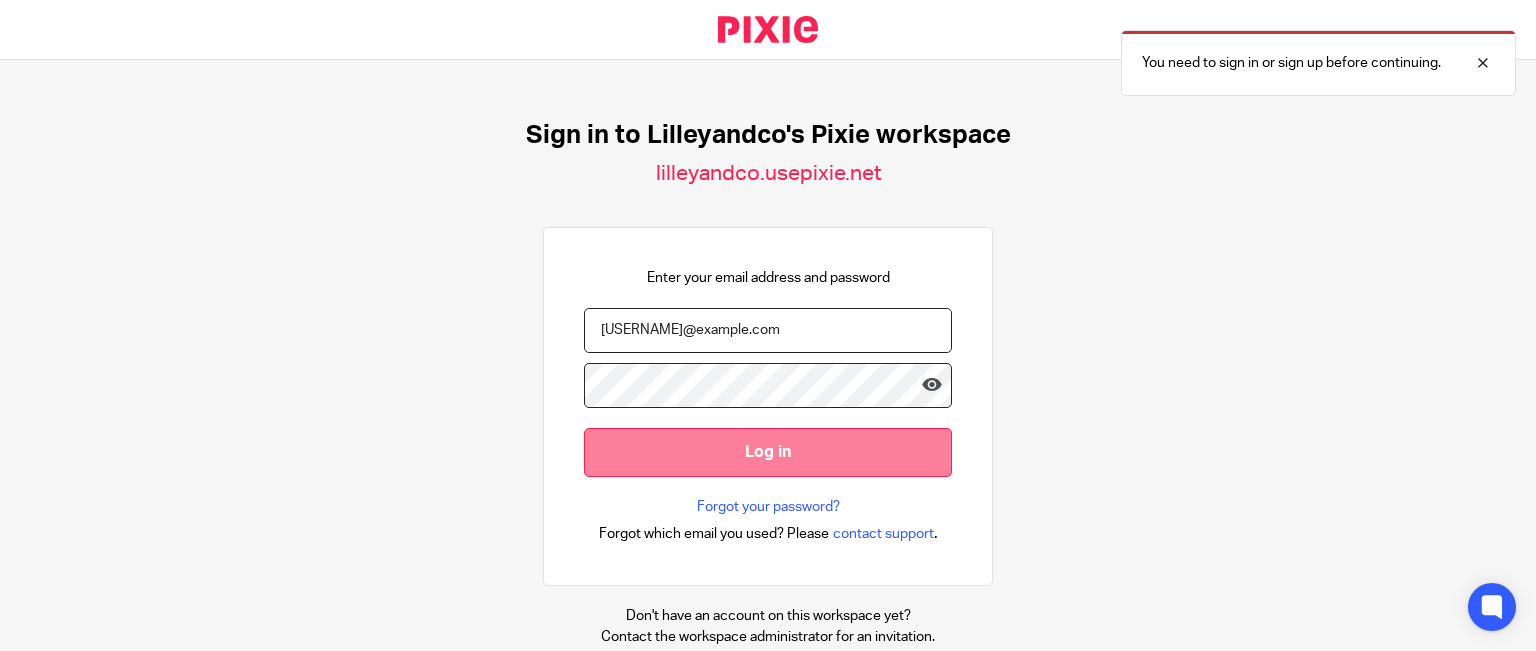 click on "Log in" at bounding box center (768, 452) 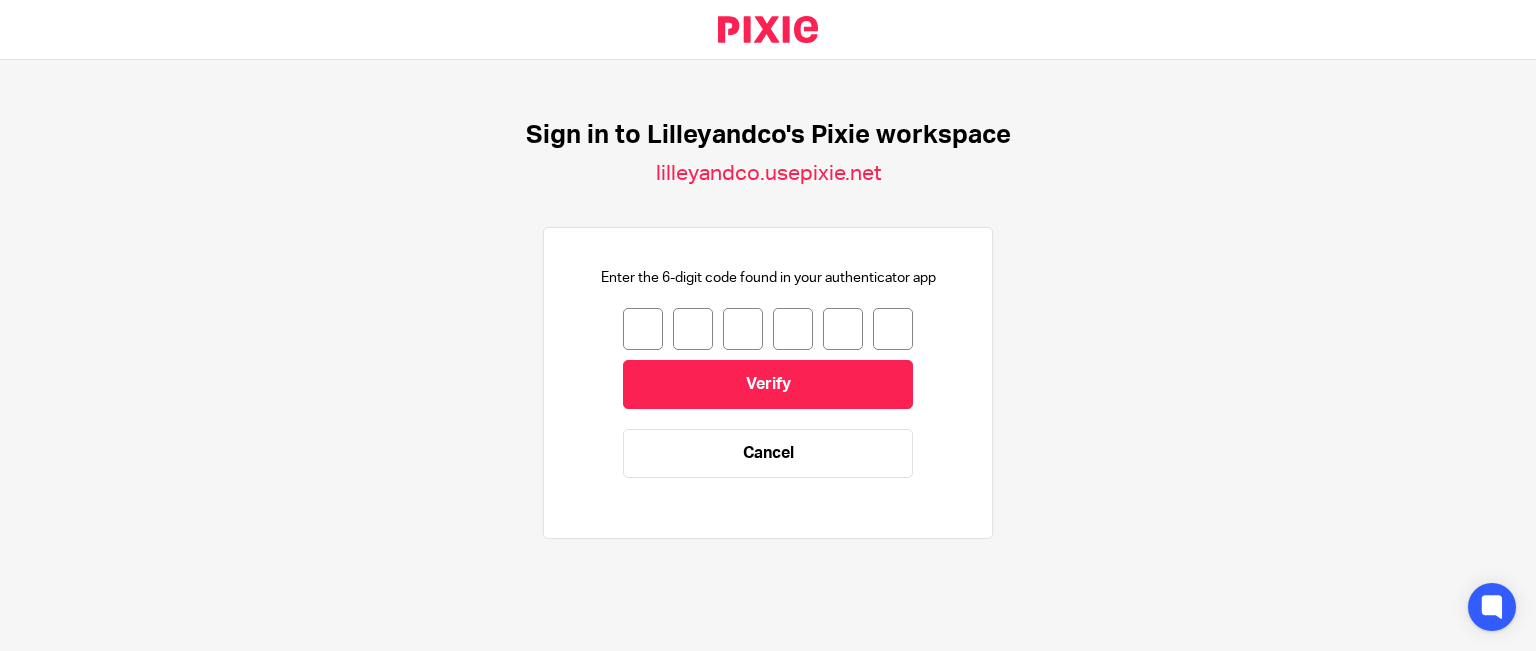 scroll, scrollTop: 0, scrollLeft: 0, axis: both 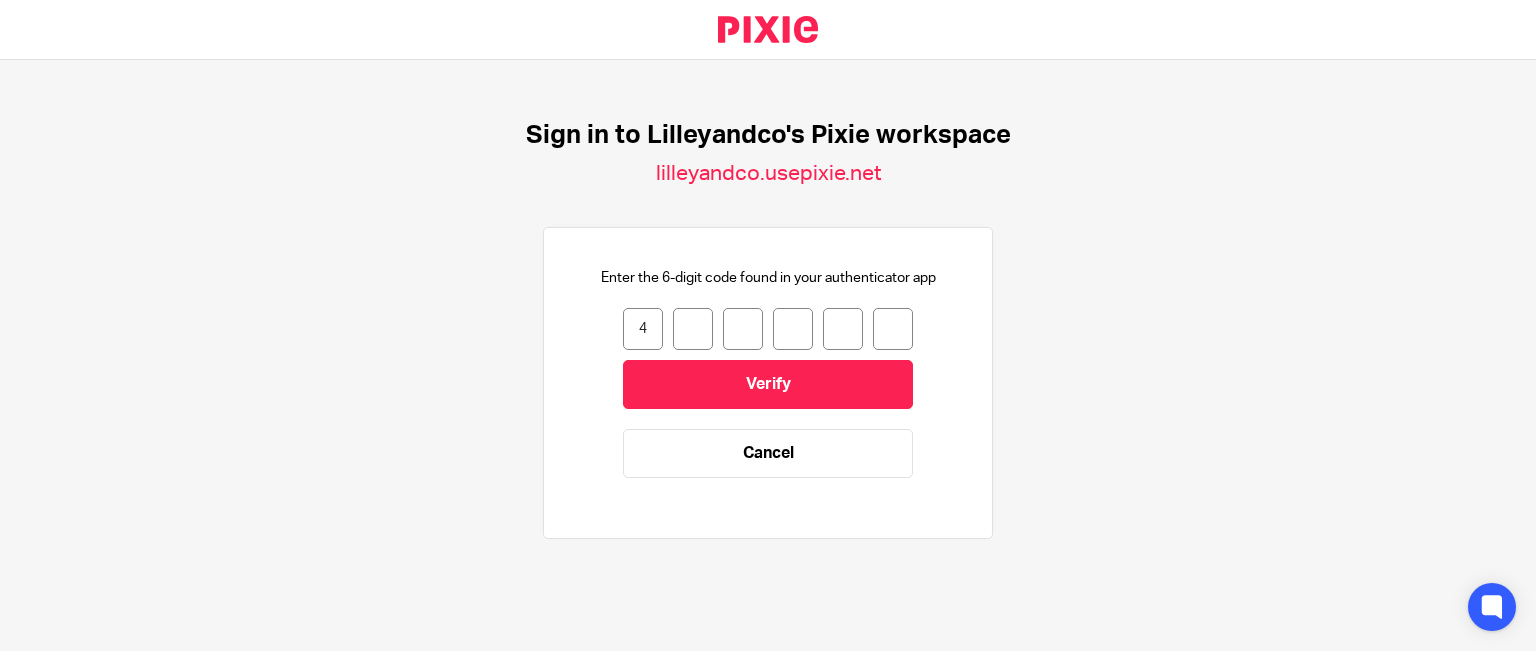 type on "1" 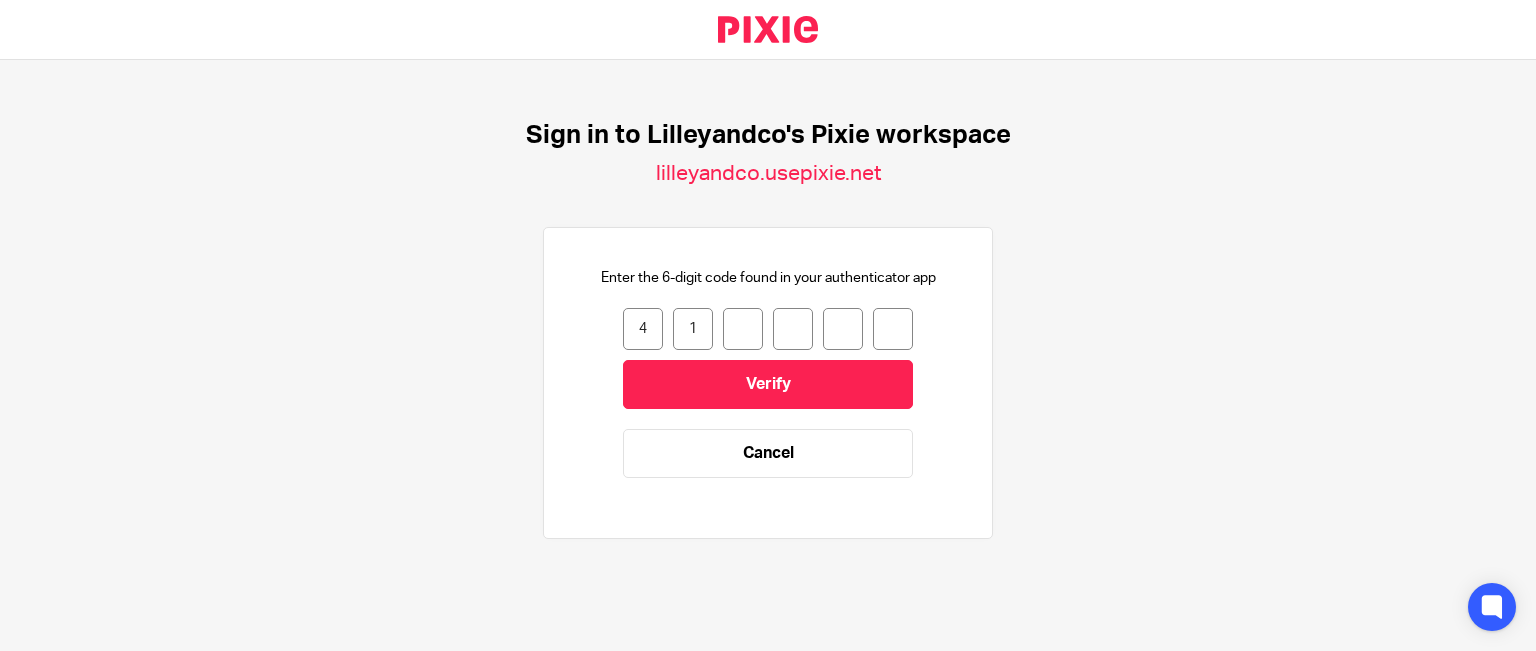 type on "0" 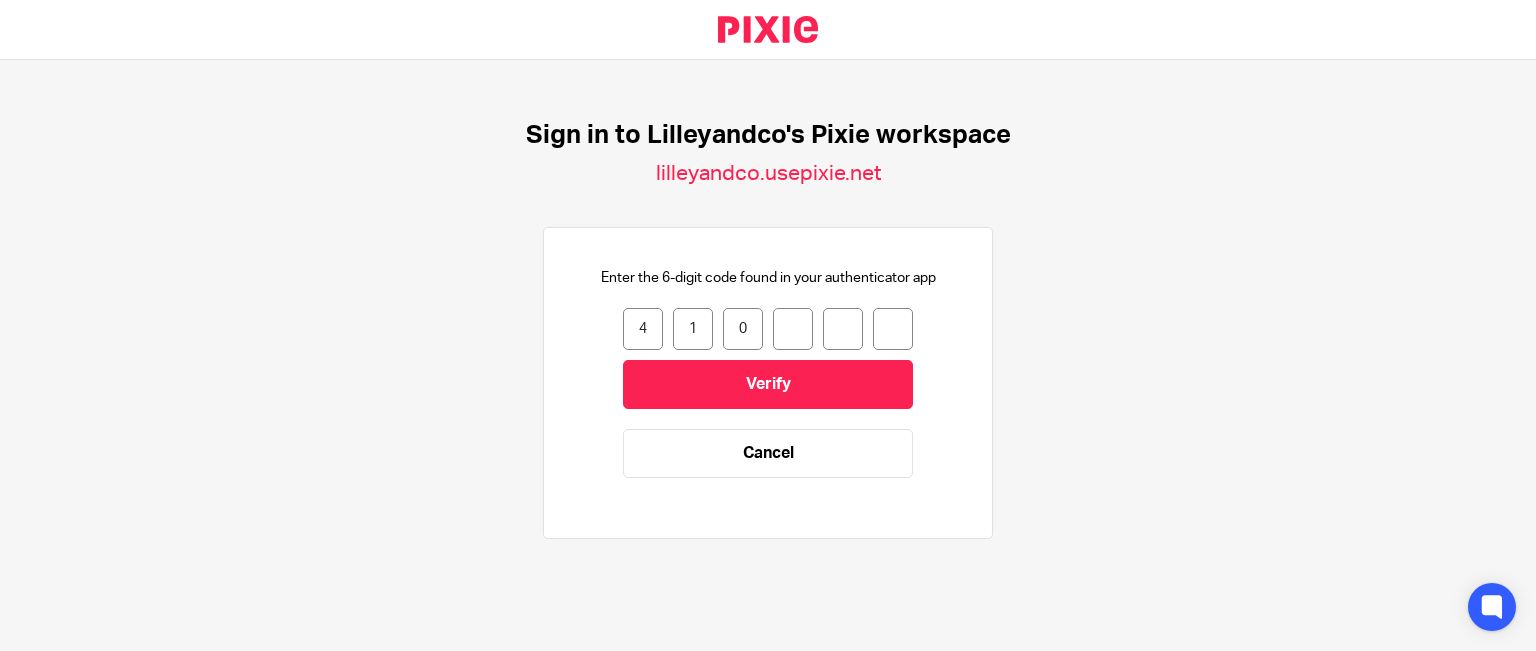 type on "3" 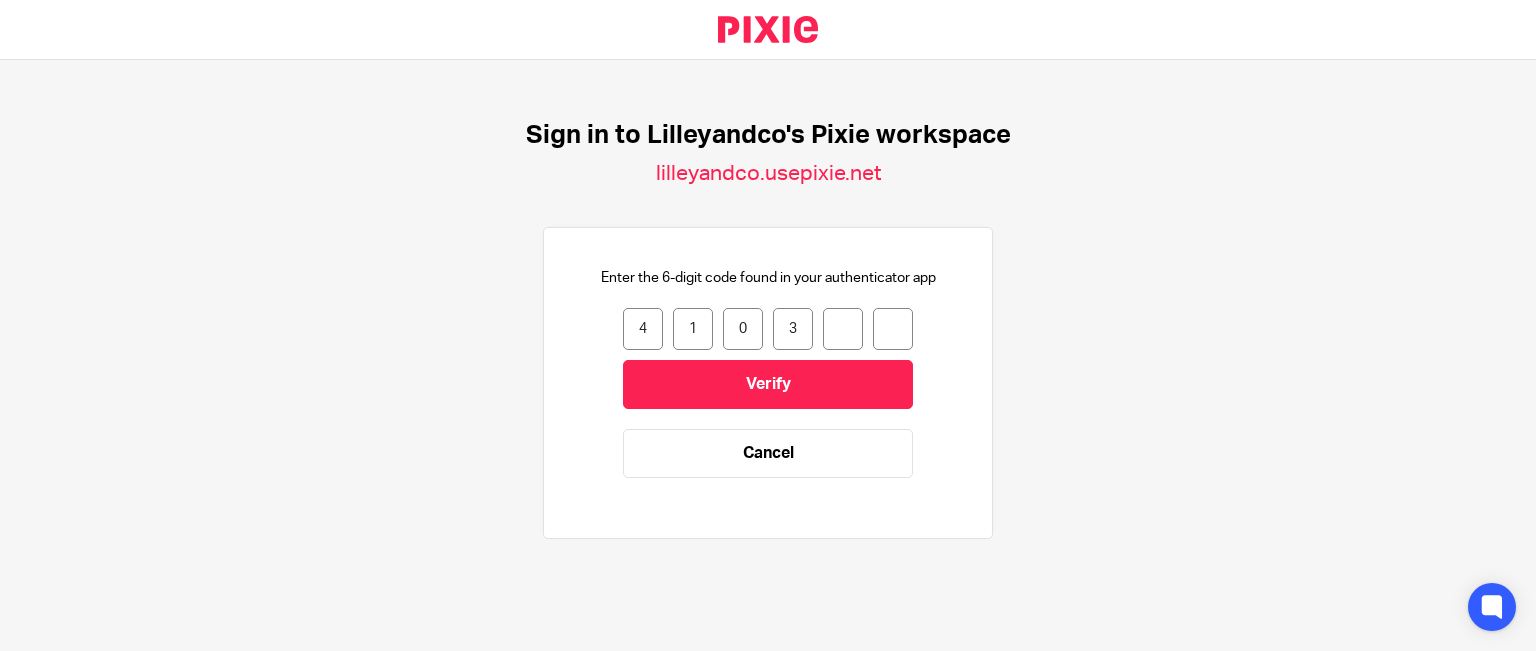 type on "2" 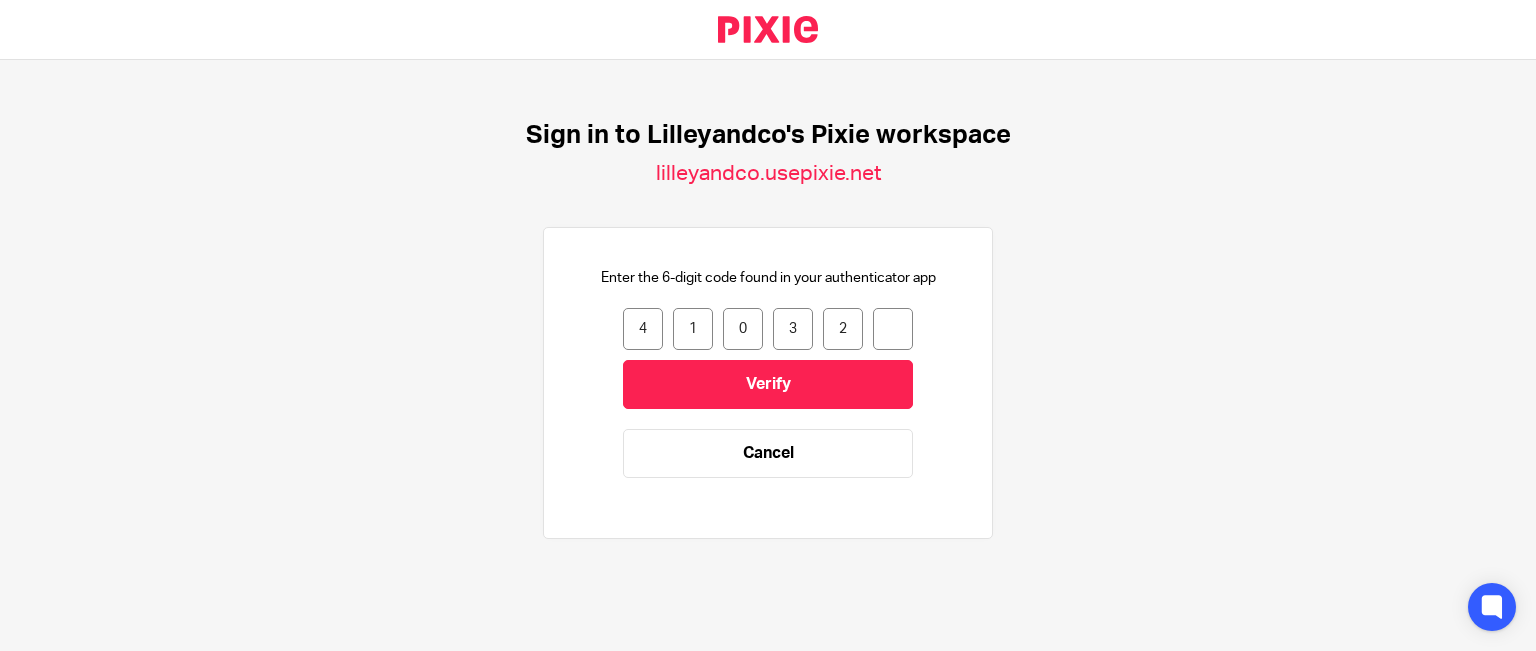type on "1" 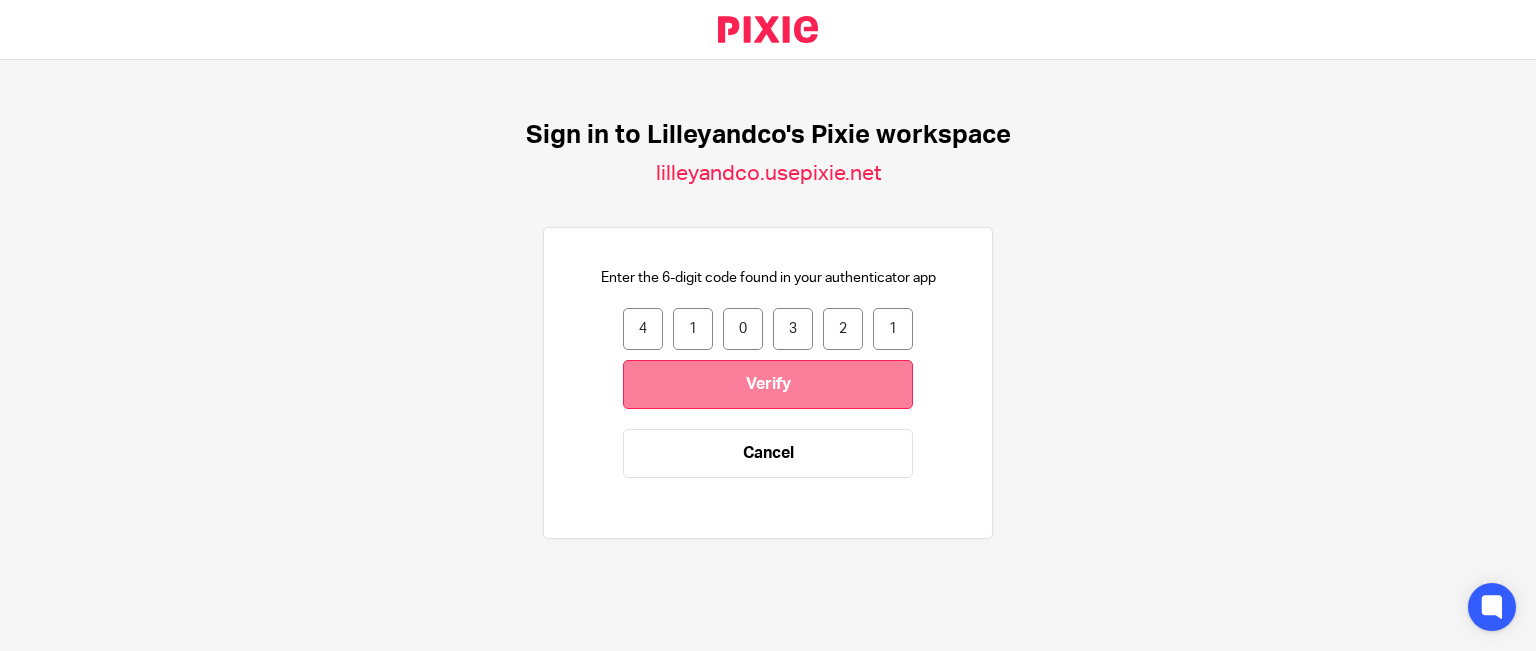click on "Verify" at bounding box center (768, 384) 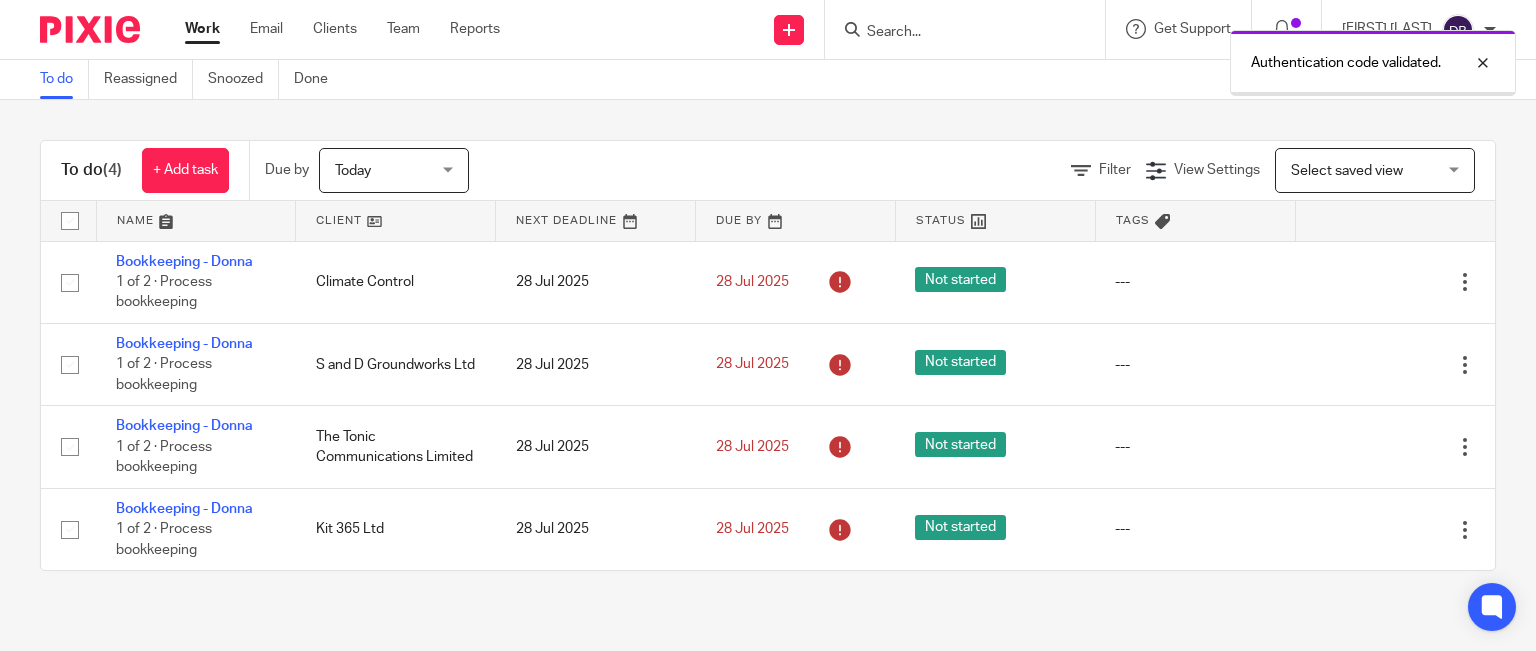 scroll, scrollTop: 0, scrollLeft: 0, axis: both 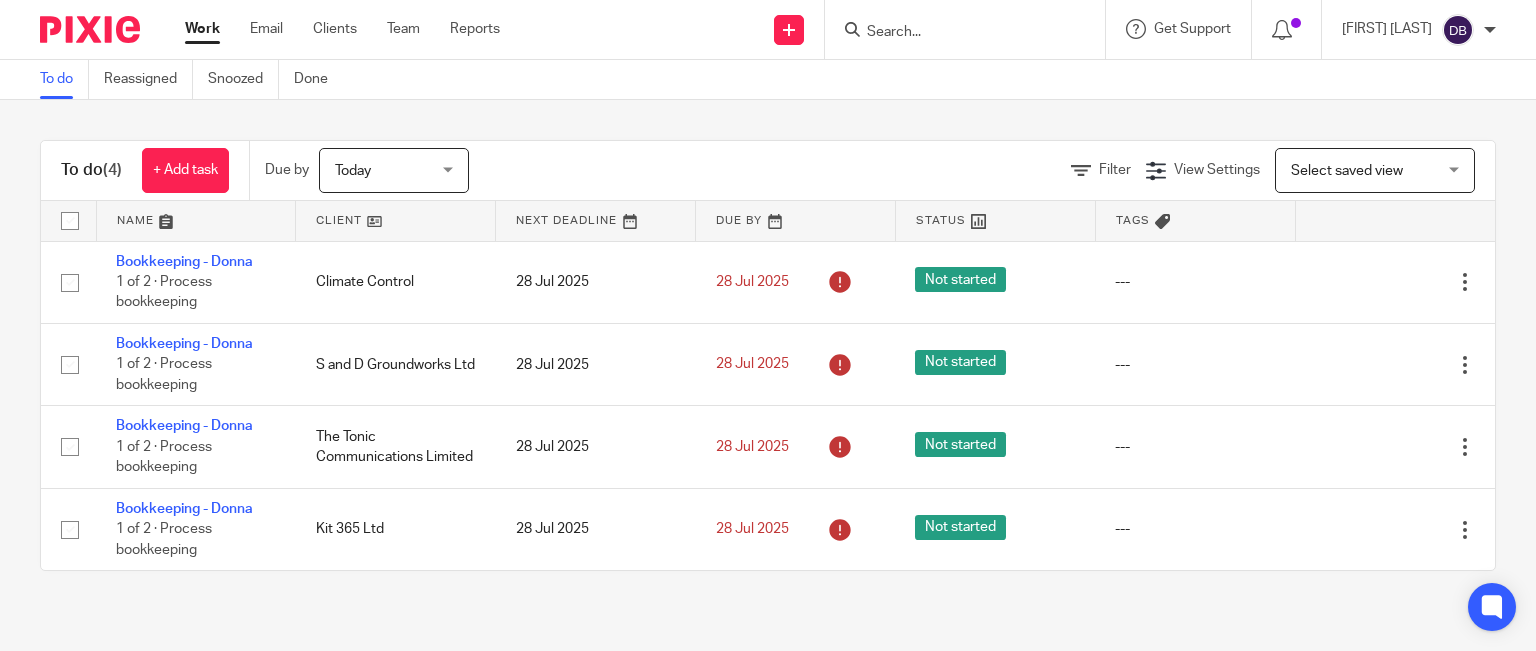 click at bounding box center [955, 33] 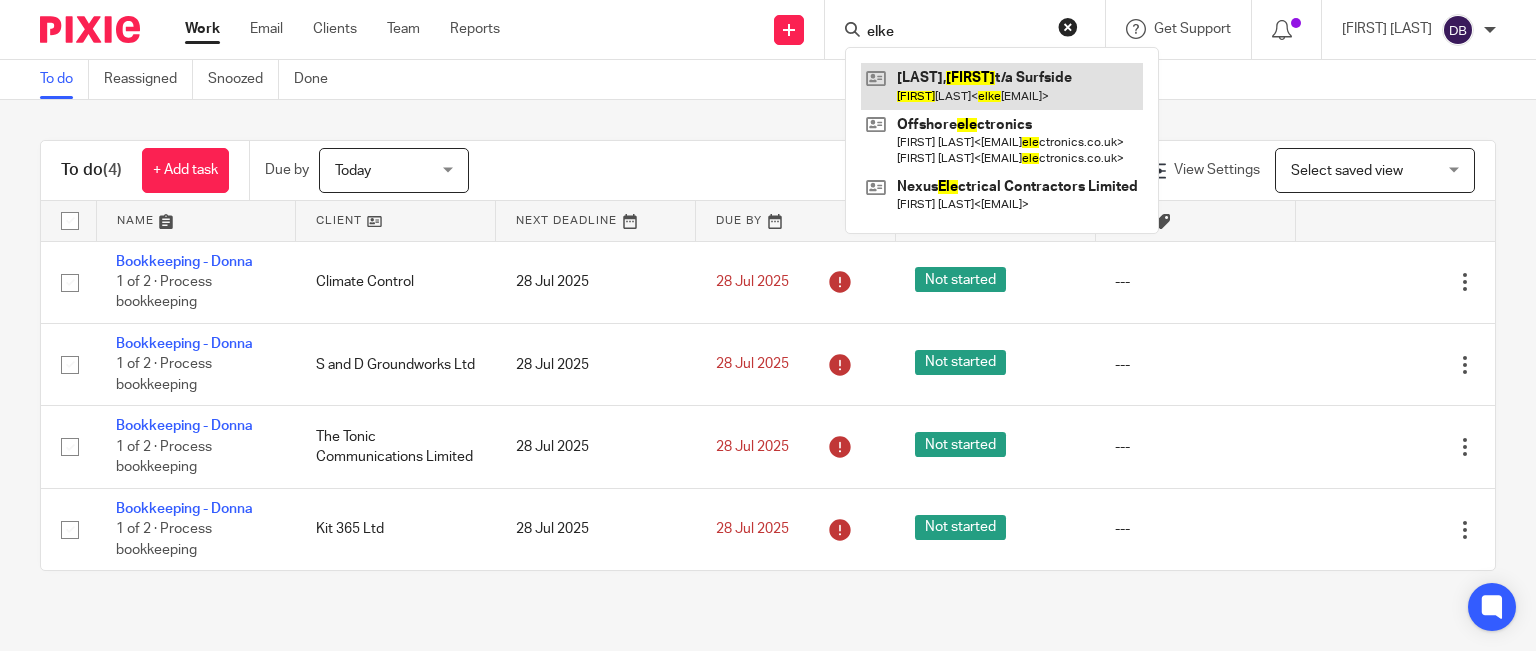 type on "elke" 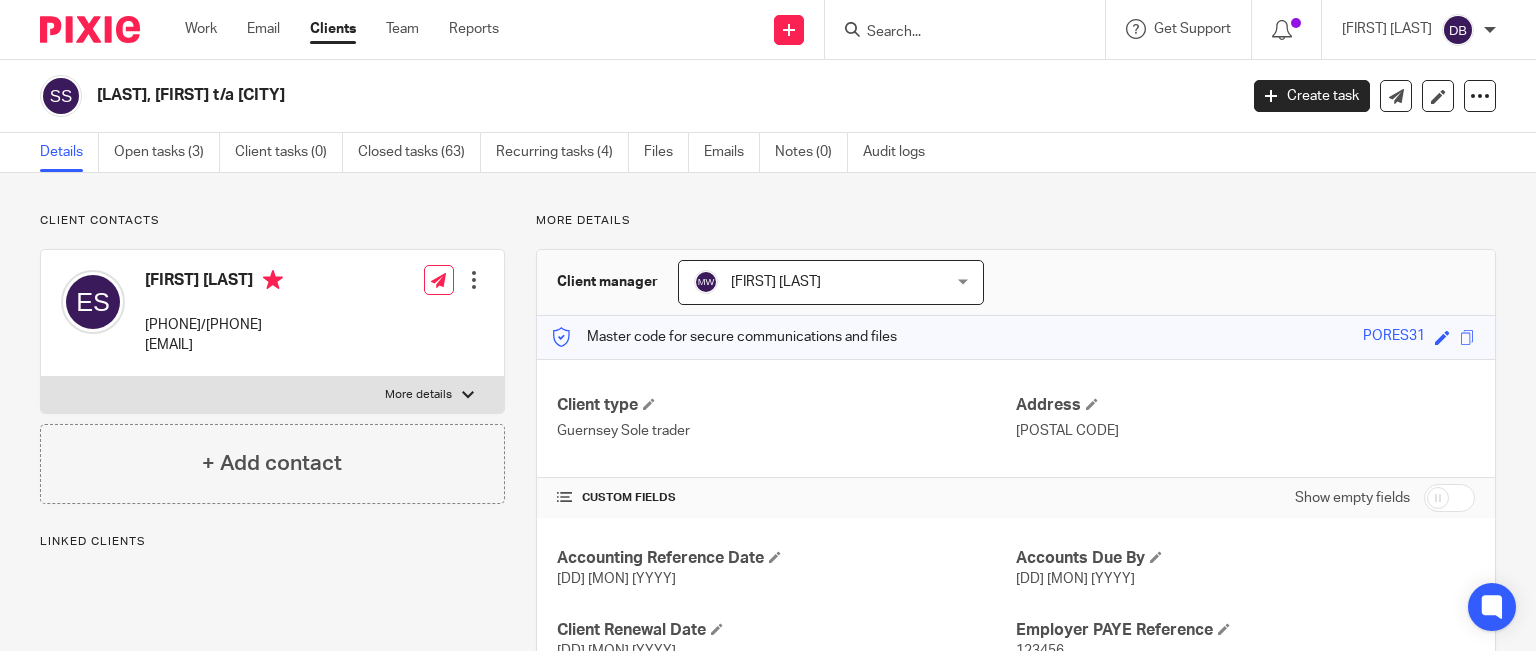 scroll, scrollTop: 0, scrollLeft: 0, axis: both 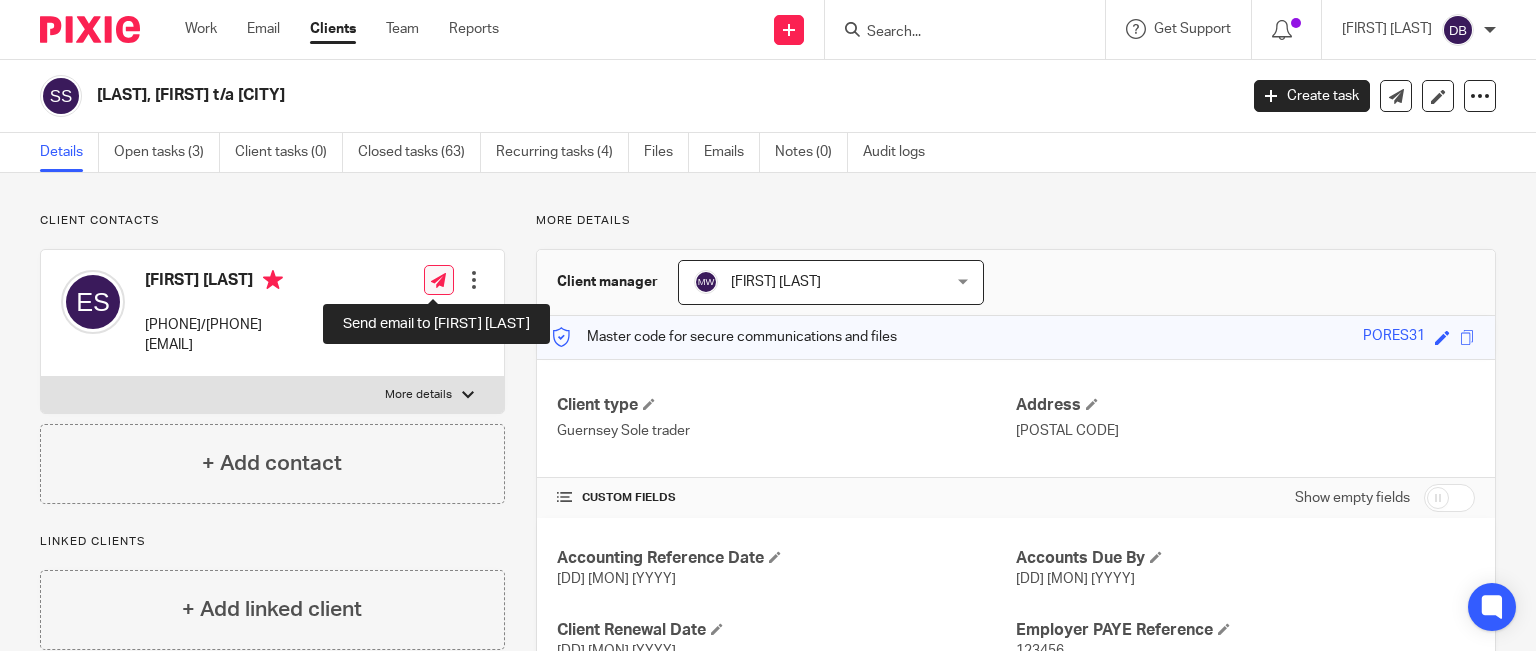 click at bounding box center (438, 280) 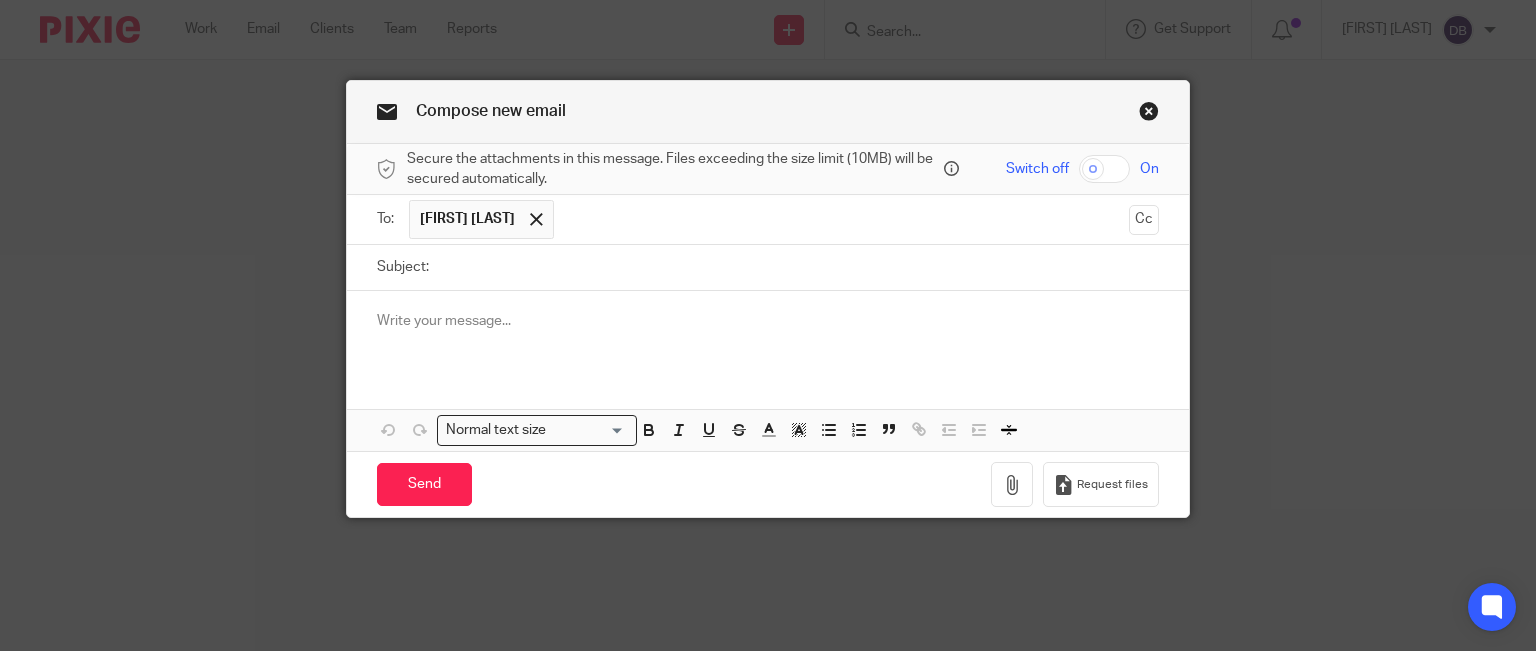 scroll, scrollTop: 0, scrollLeft: 0, axis: both 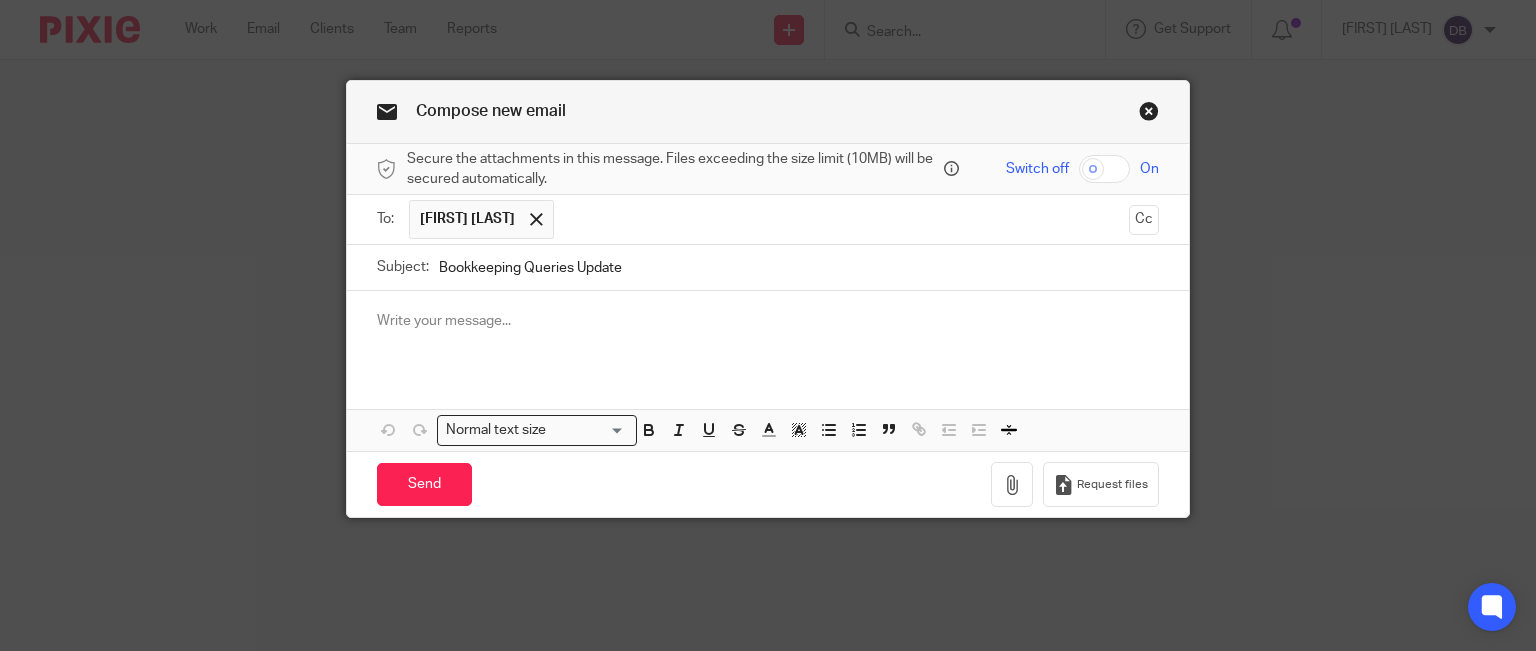 type on "Bookkeeping Queries Update" 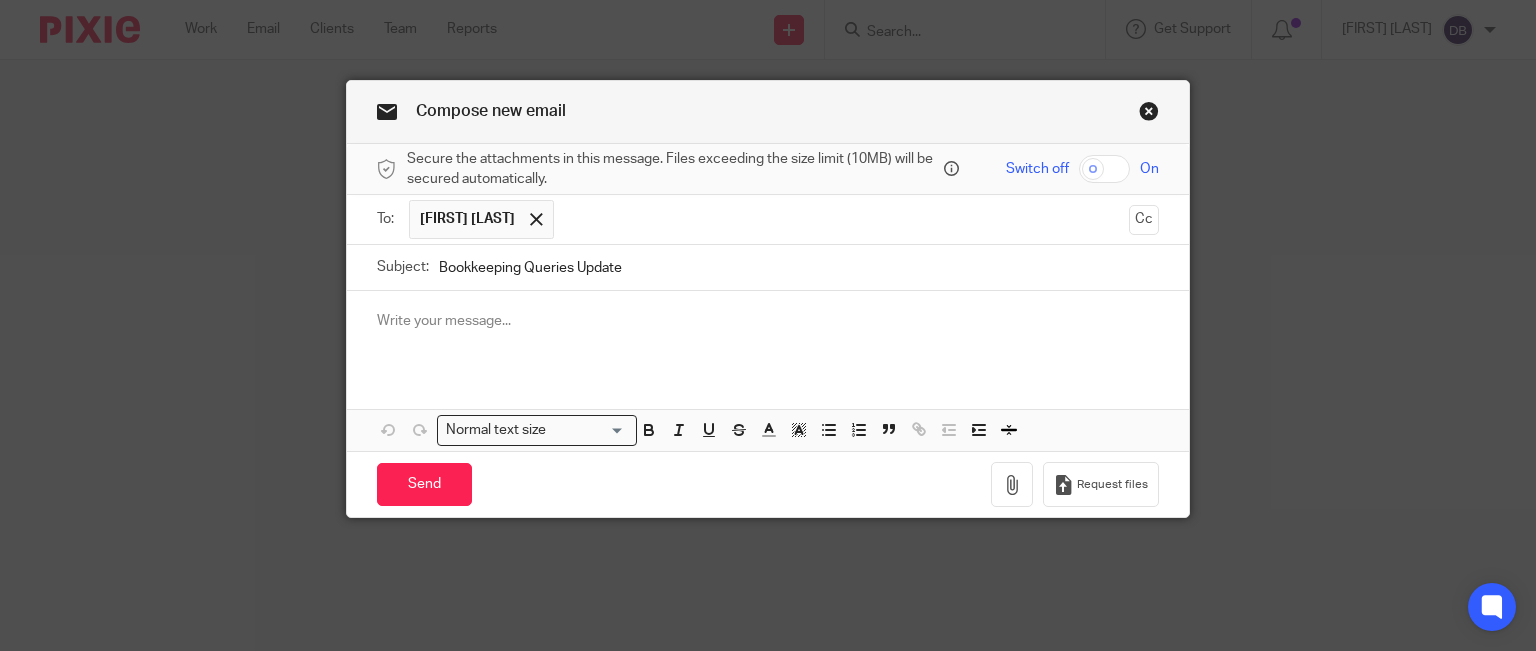 click at bounding box center (768, 330) 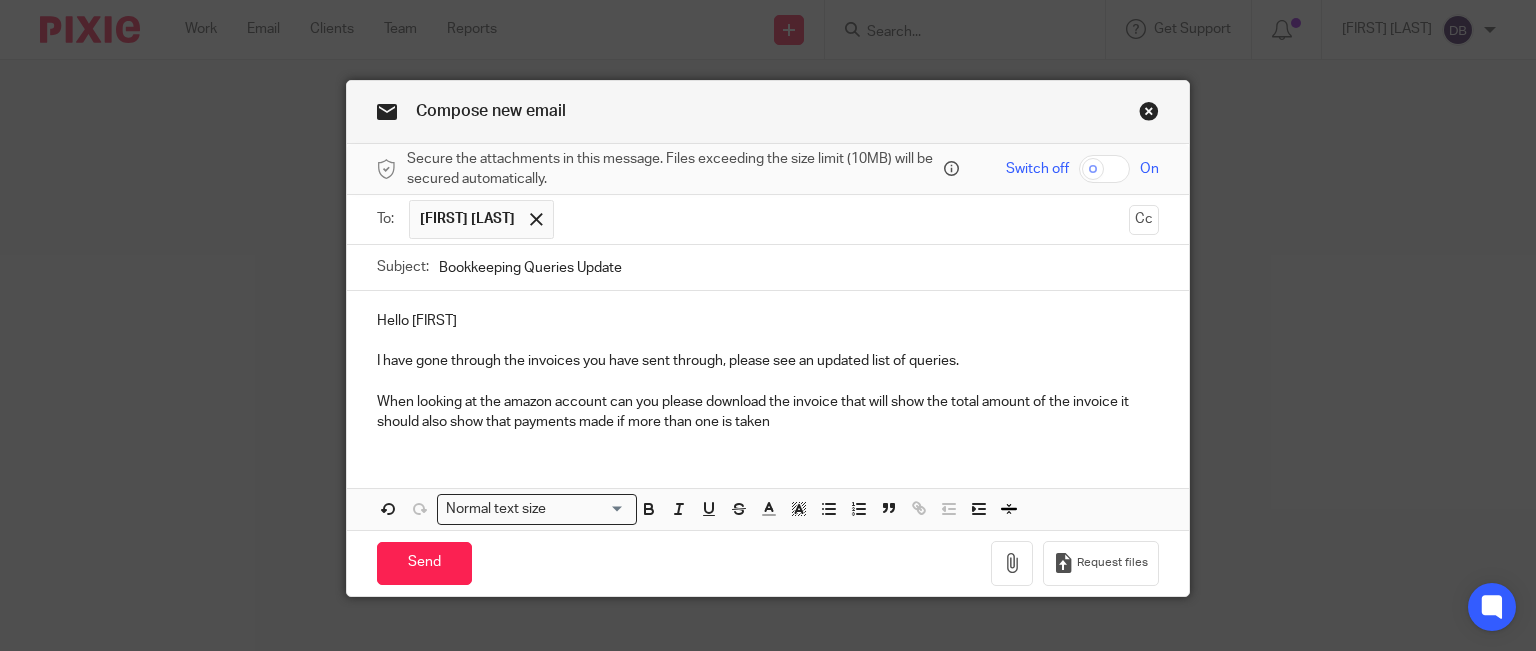 click on "When looking at the amazon account can you please download the invoice that will show the total amount of the invoice it should also show that payments made if more than one is taken" at bounding box center [768, 412] 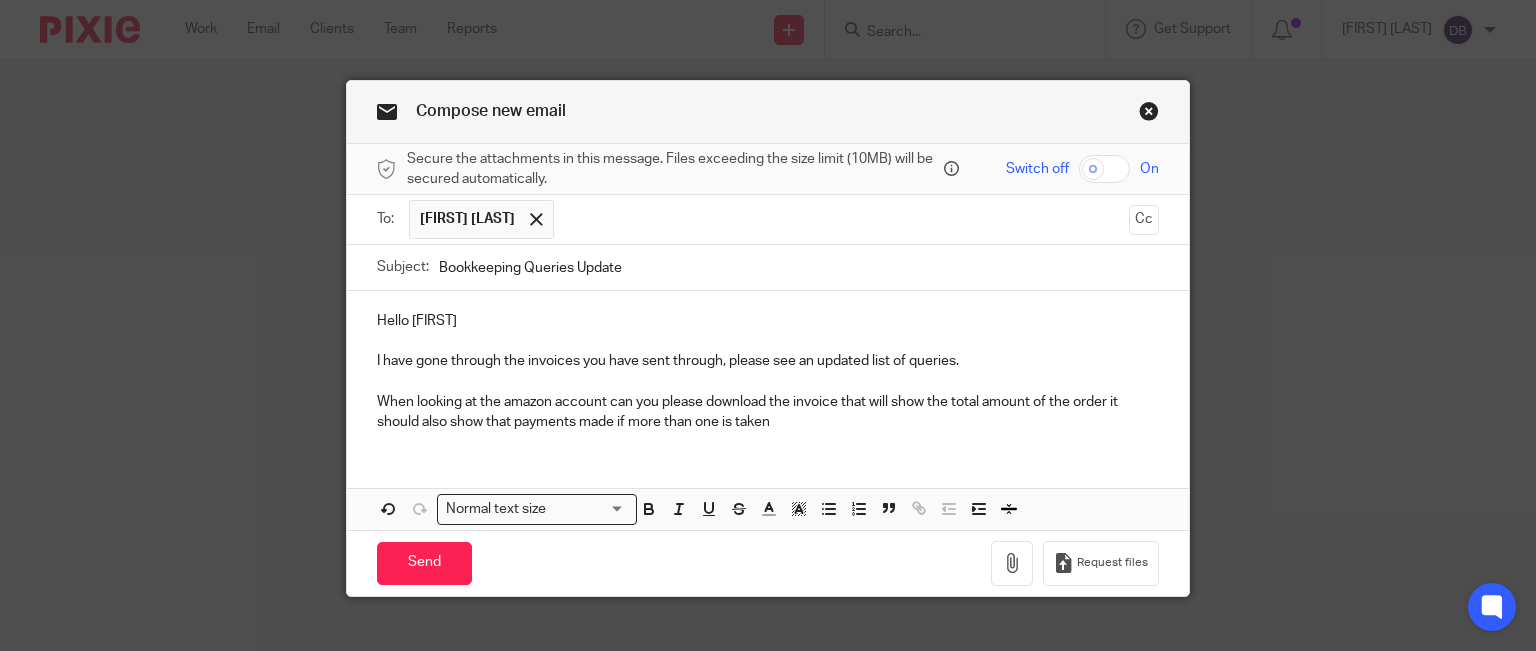 click on "When looking at the amazon account can you please download the invoice that will show the total amount of the order it should also show that payments made if more than one is taken" at bounding box center [768, 412] 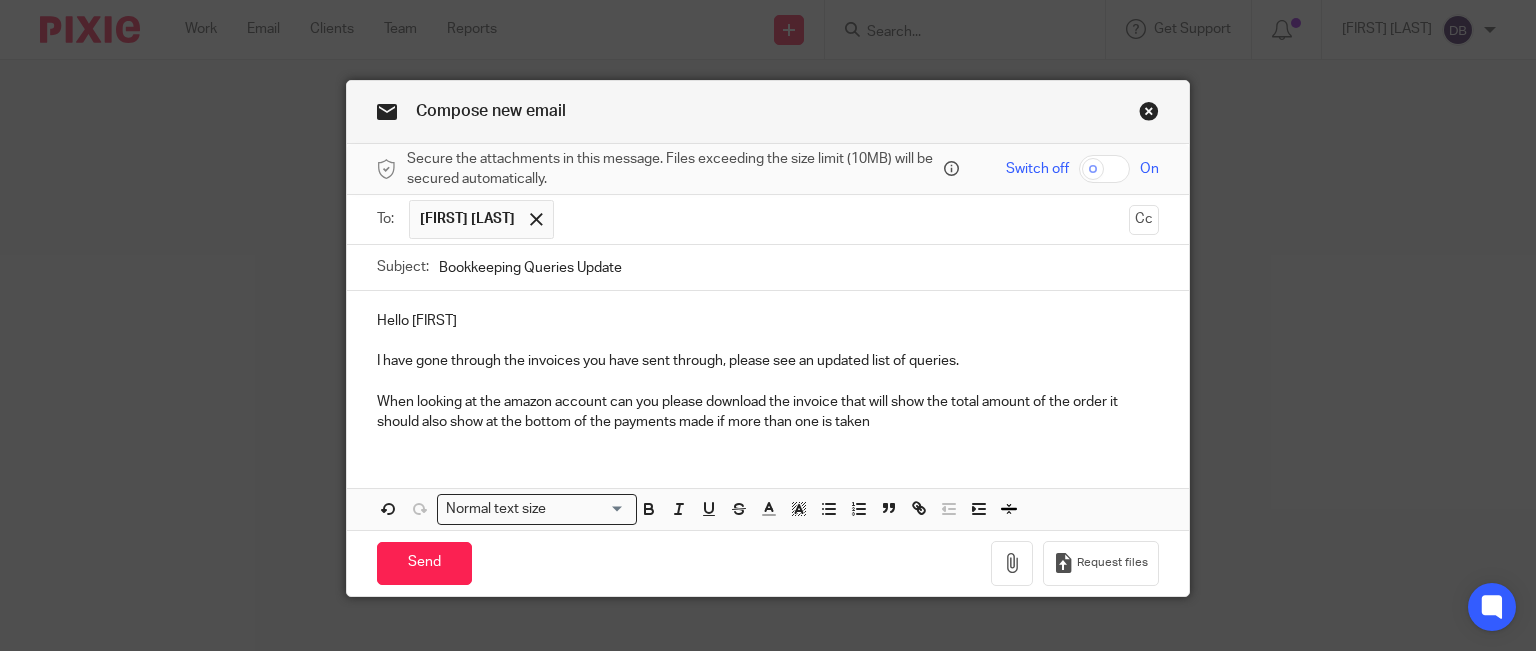 drag, startPoint x: 569, startPoint y: 420, endPoint x: 910, endPoint y: 422, distance: 341.00586 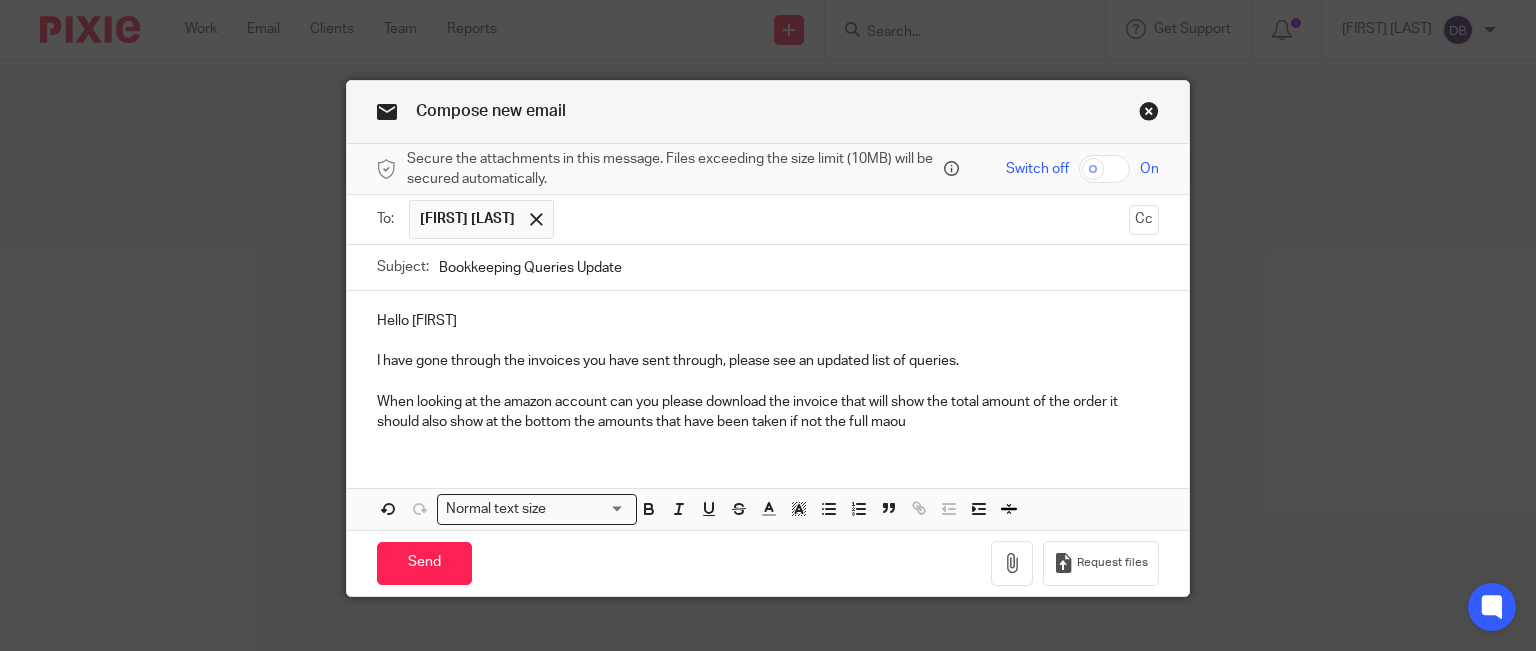 click on "When looking at the amazon account can you please download the invoice that will show the total amount of the order it should also show at the bottom the amounts that have been taken if not the full maou" at bounding box center [768, 412] 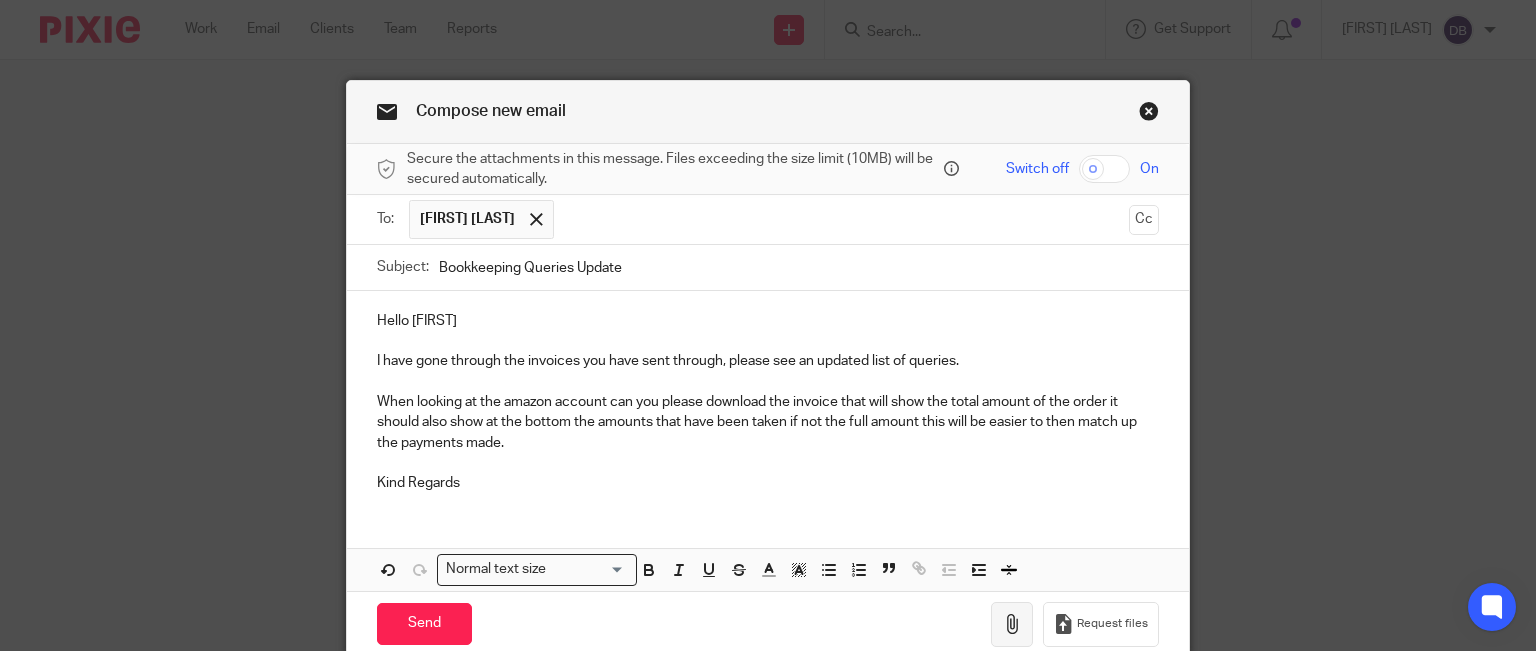 click at bounding box center [1012, 624] 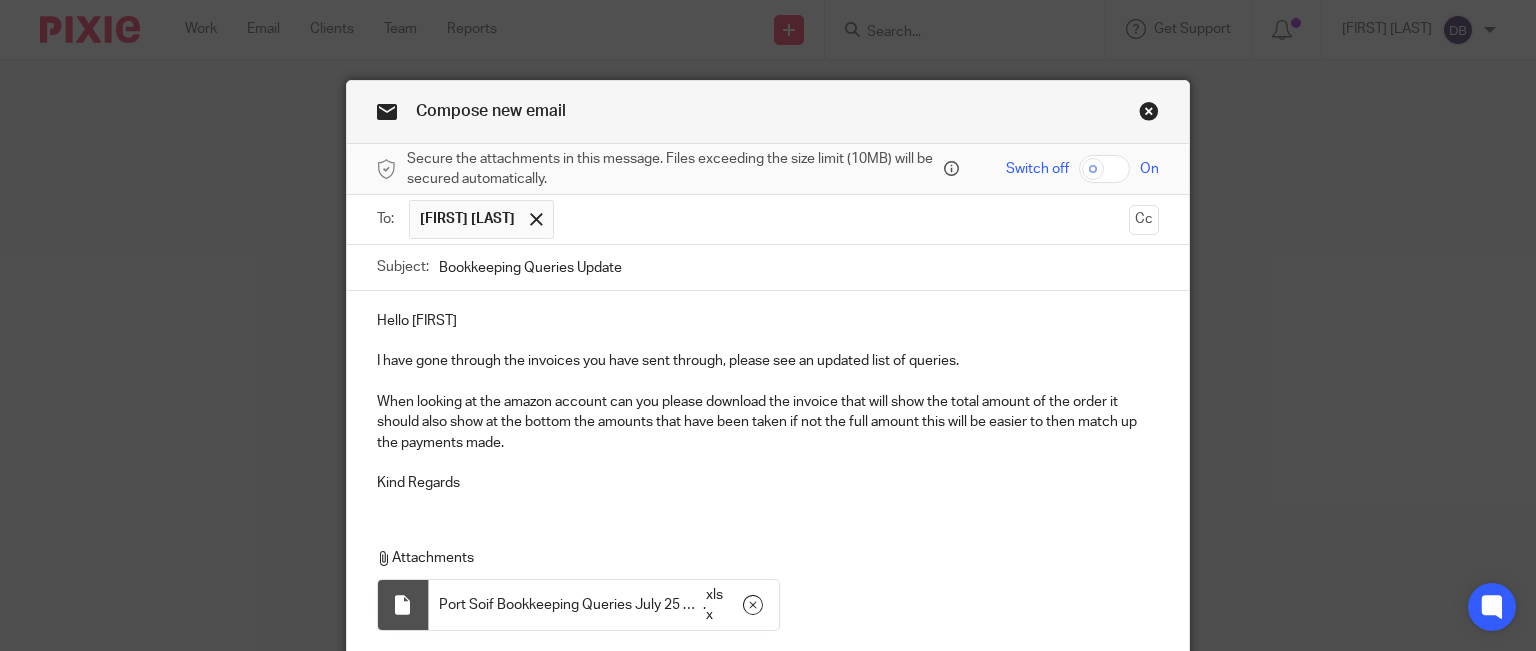 drag, startPoint x: 859, startPoint y: 399, endPoint x: 875, endPoint y: 425, distance: 30.528675 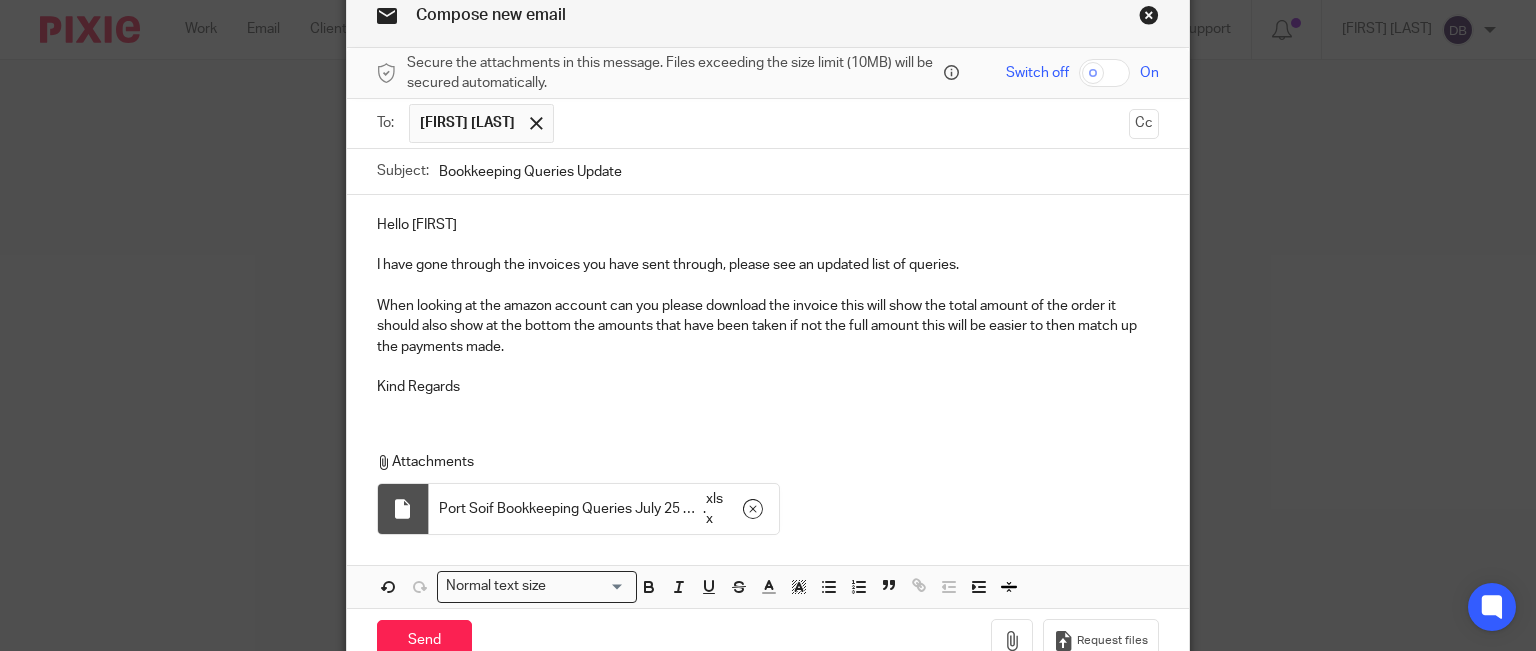 scroll, scrollTop: 0, scrollLeft: 0, axis: both 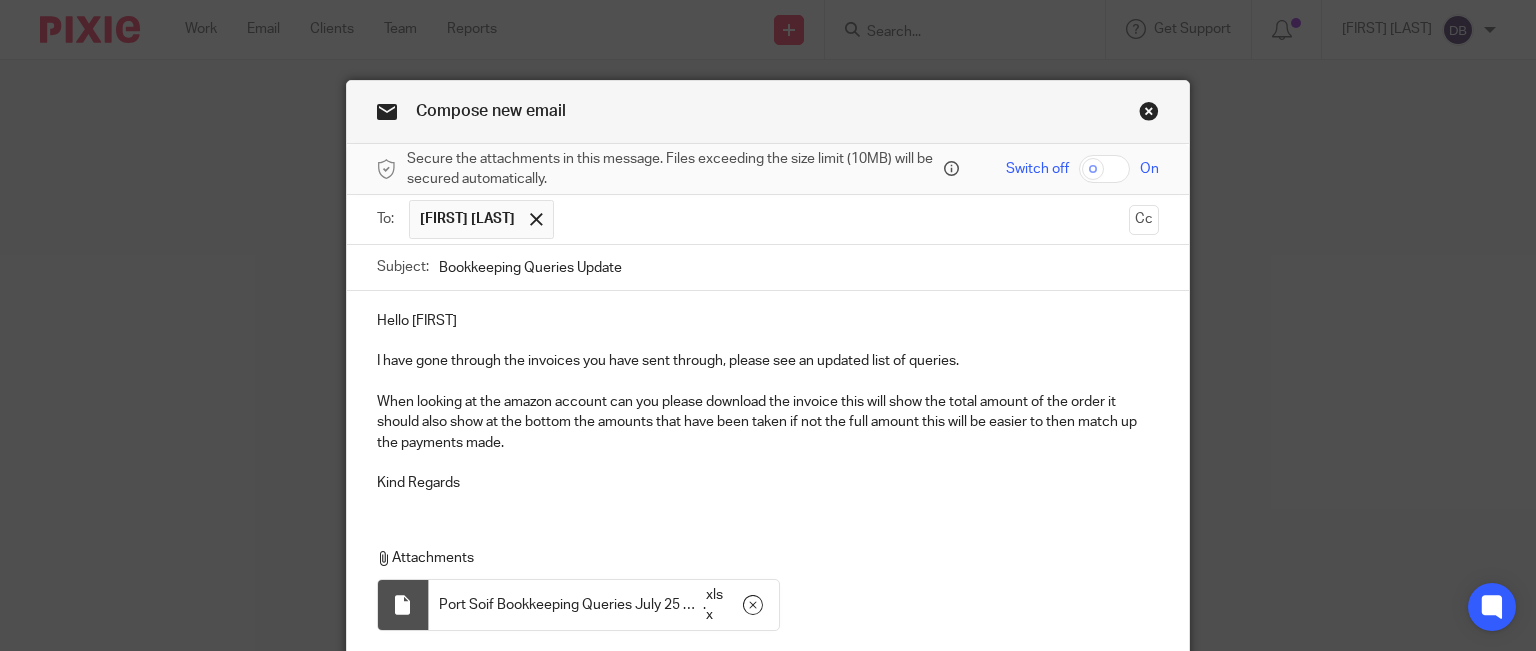 click at bounding box center (1104, 169) 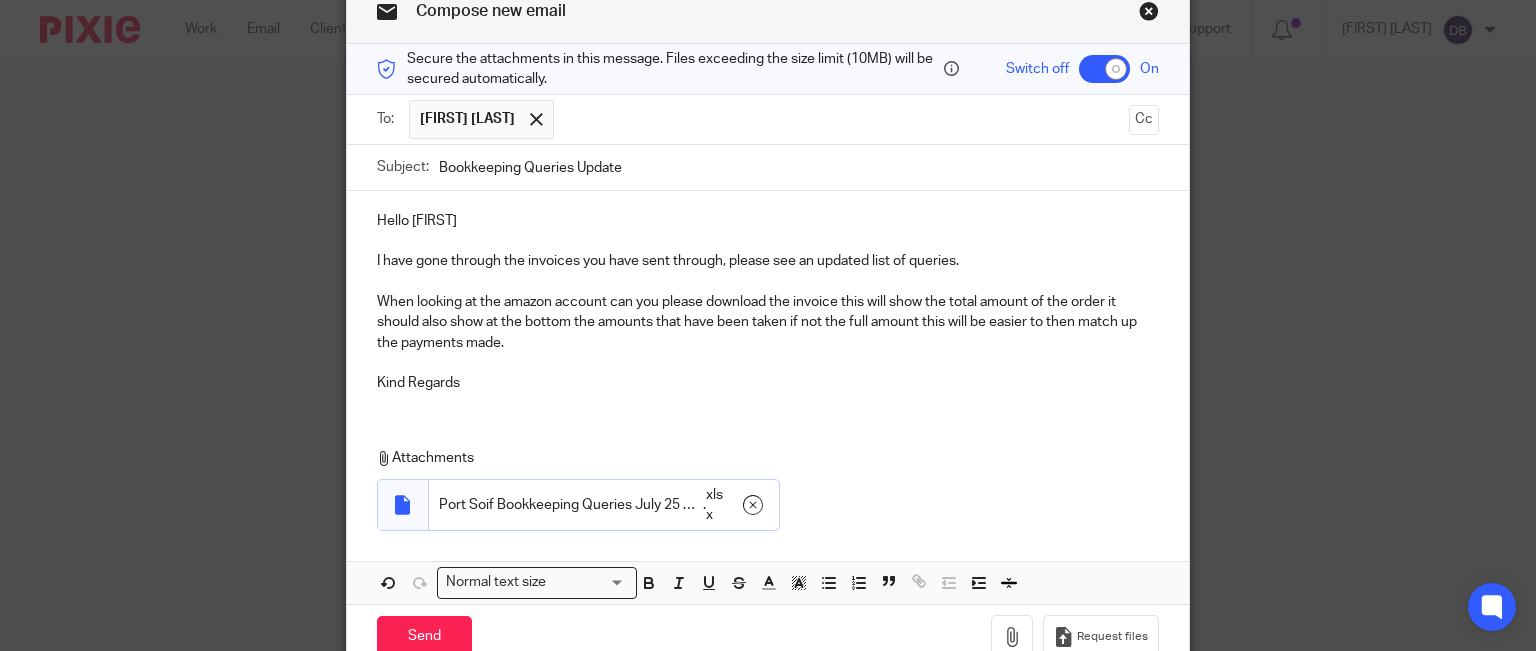 scroll, scrollTop: 196, scrollLeft: 0, axis: vertical 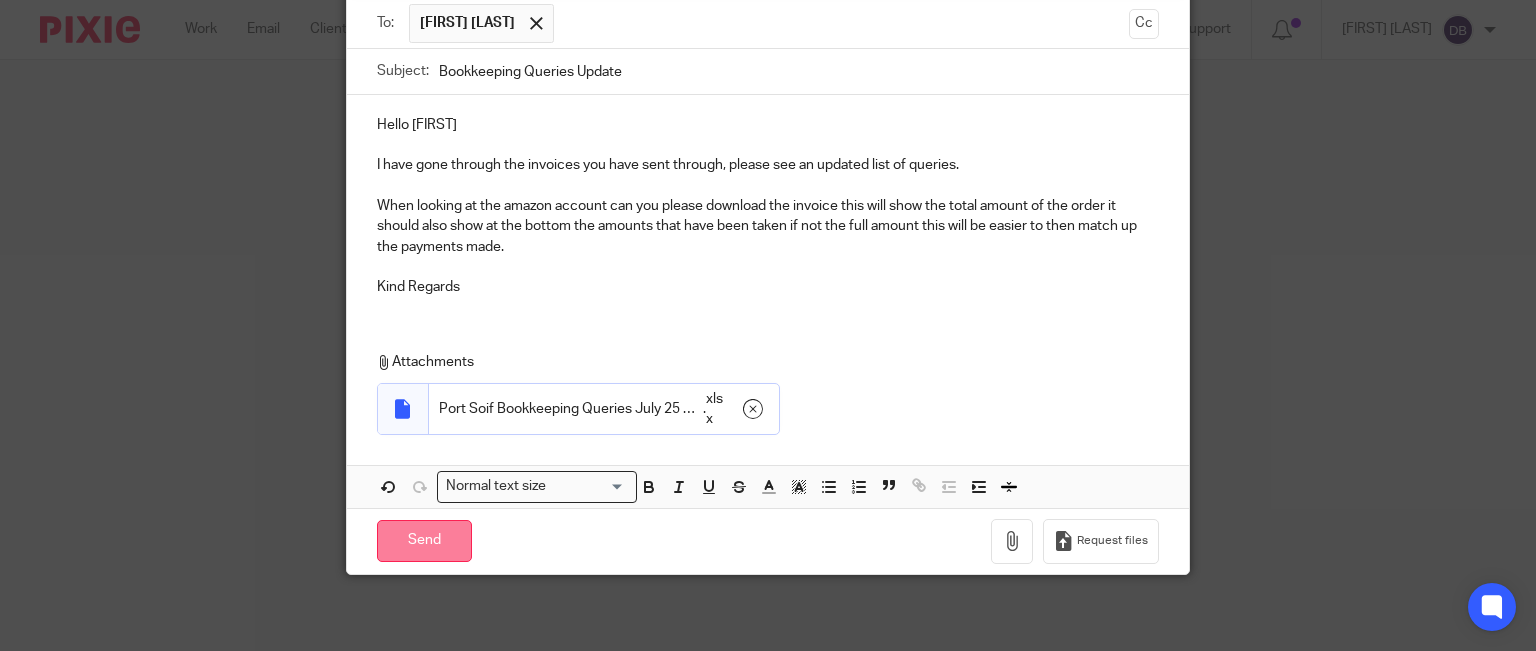 click on "Send" at bounding box center (424, 541) 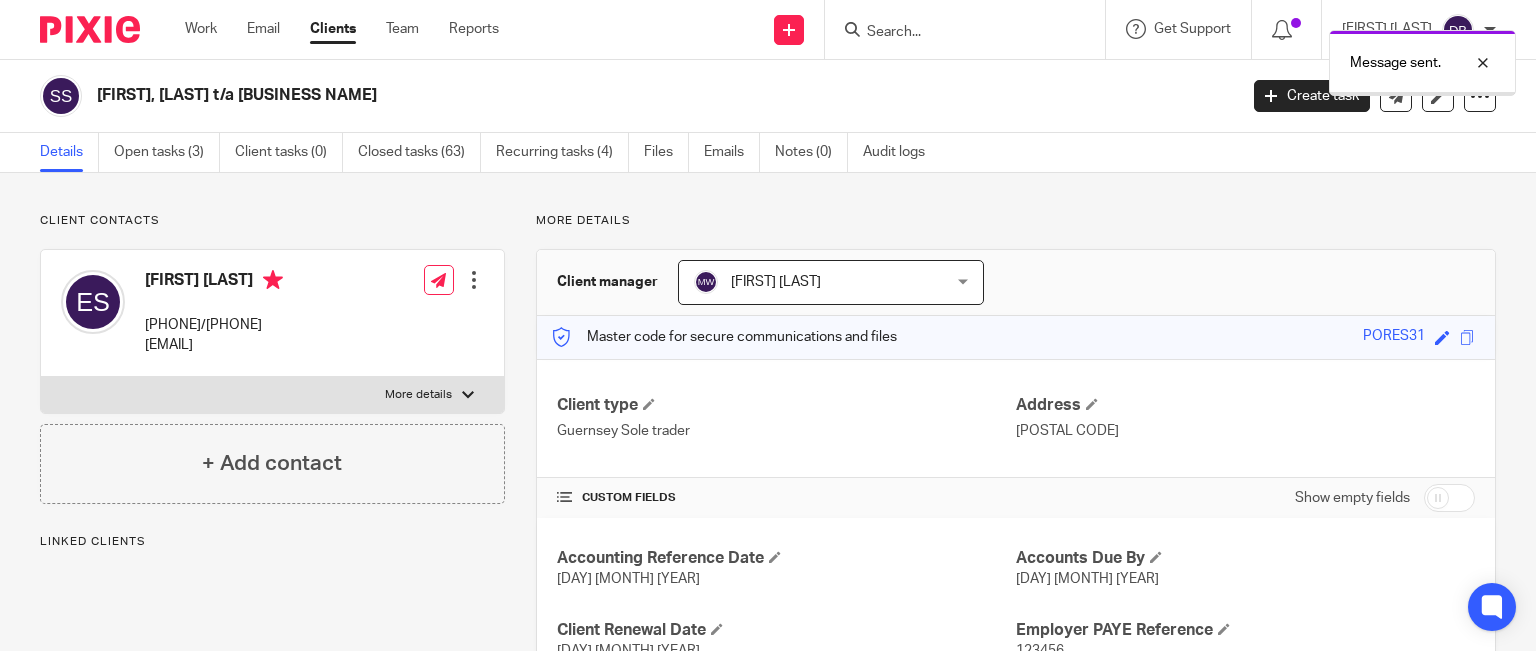 scroll, scrollTop: 0, scrollLeft: 0, axis: both 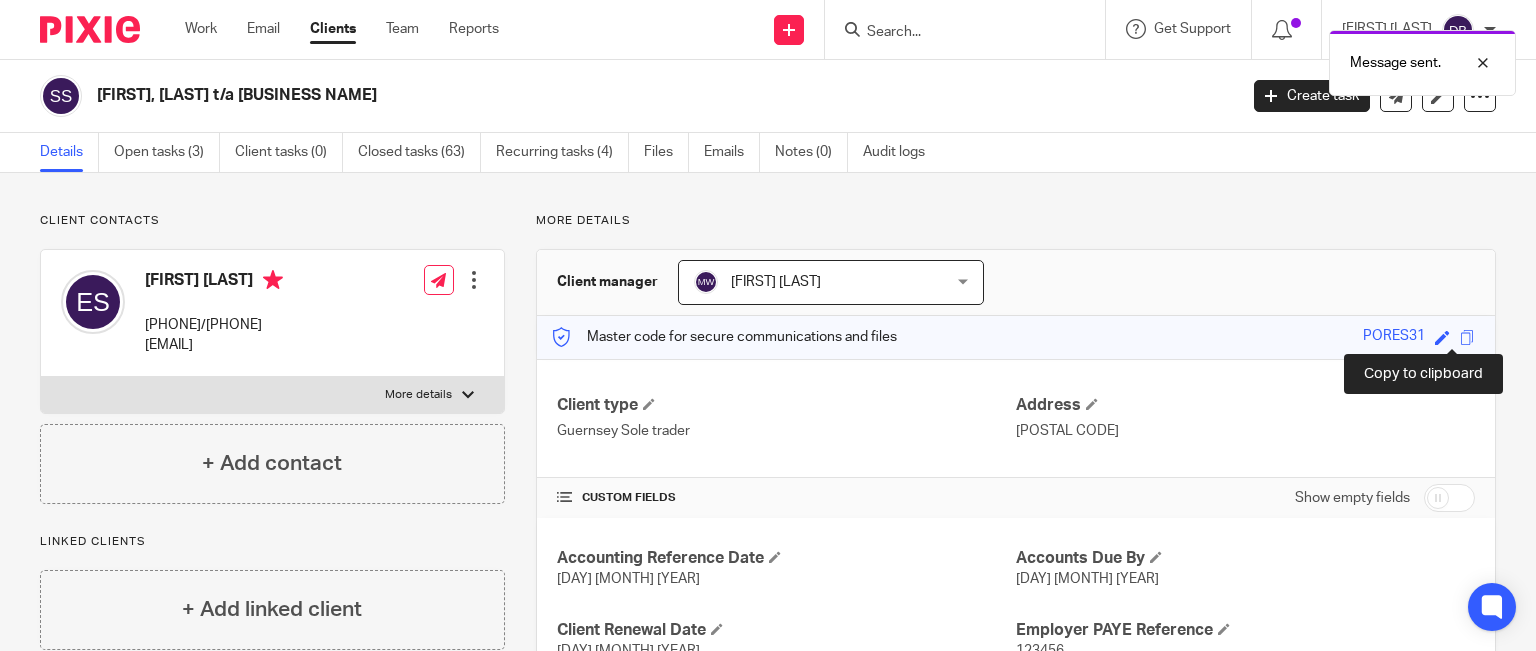 click at bounding box center (1467, 337) 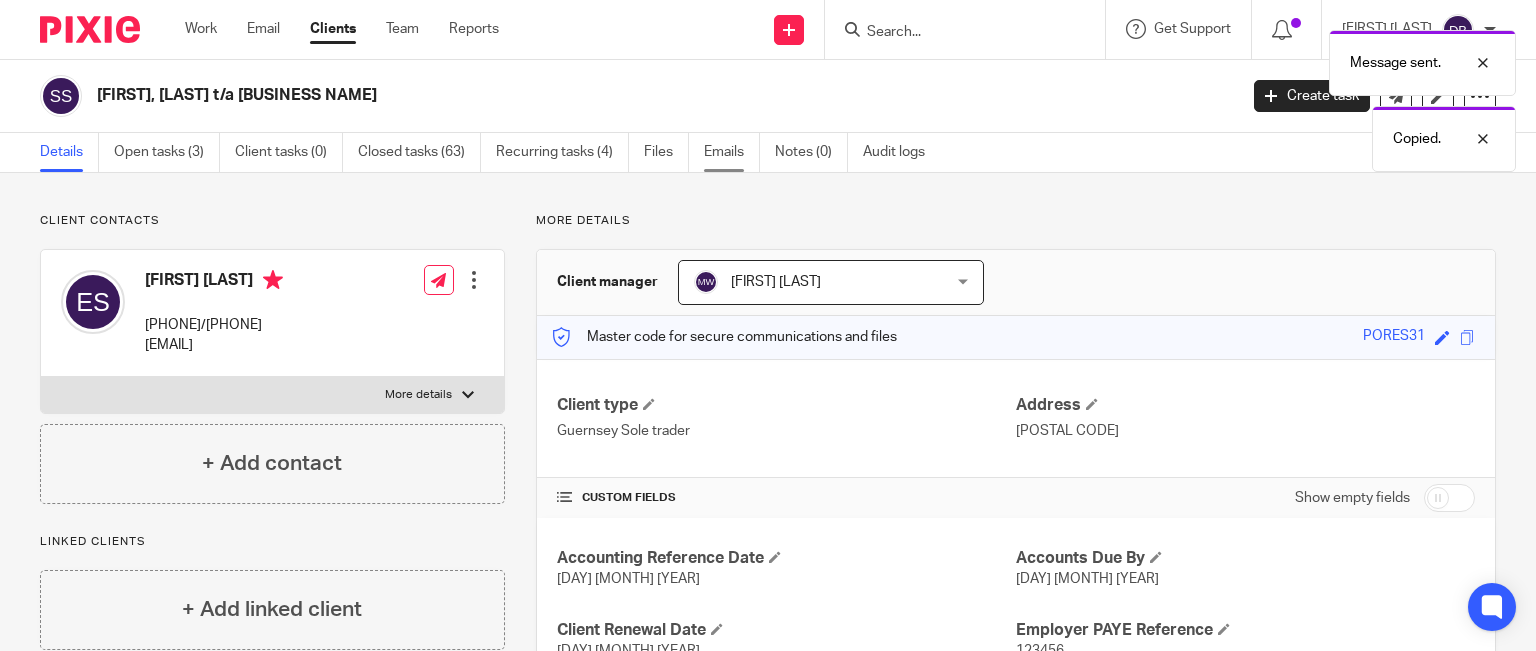 click on "Emails" at bounding box center (732, 152) 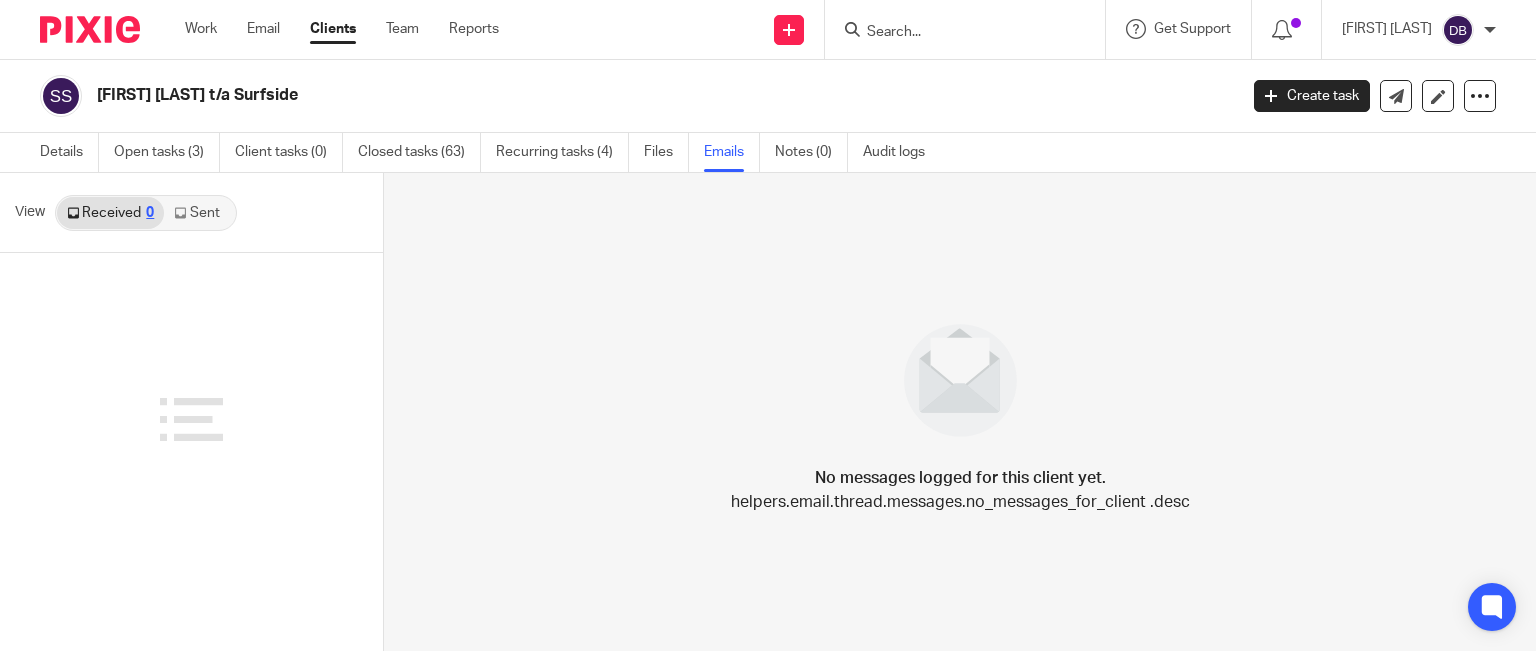 scroll, scrollTop: 0, scrollLeft: 0, axis: both 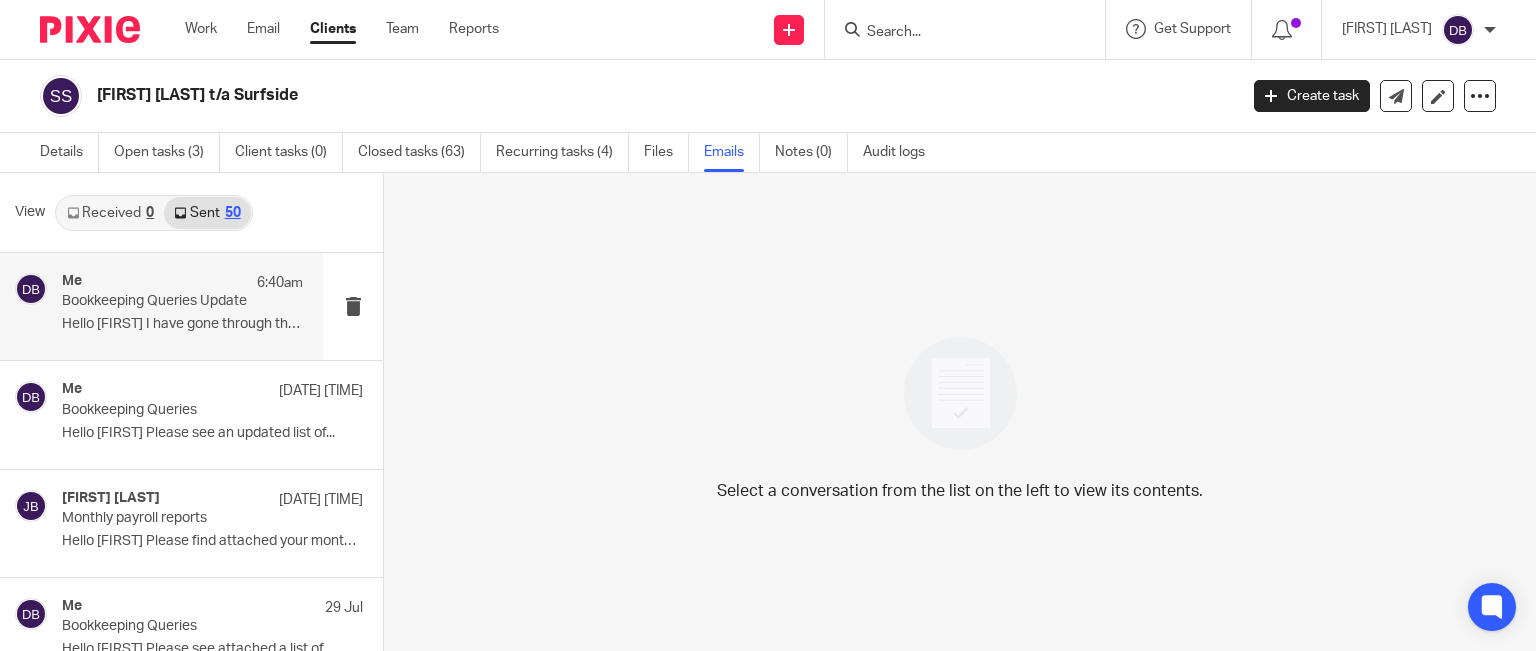 click on "Bookkeeping Queries Update" at bounding box center [158, 301] 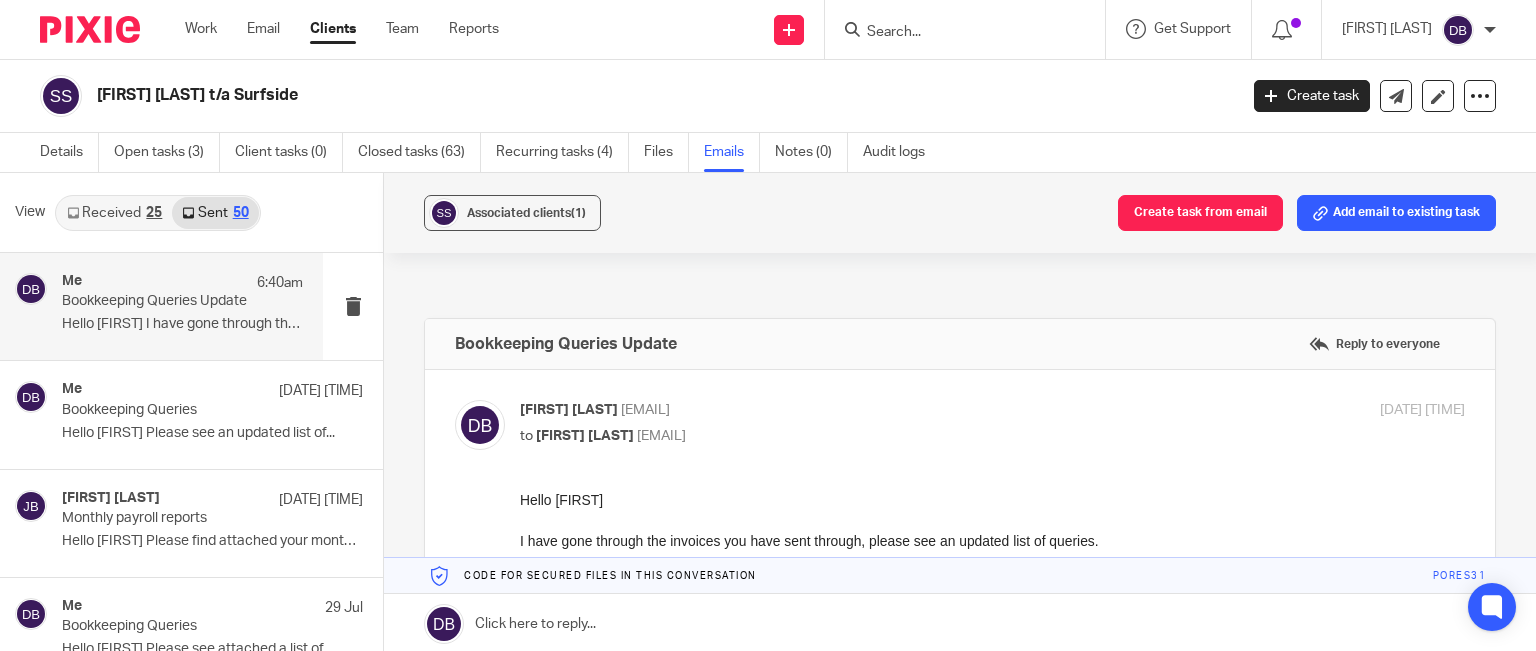 scroll, scrollTop: 0, scrollLeft: 0, axis: both 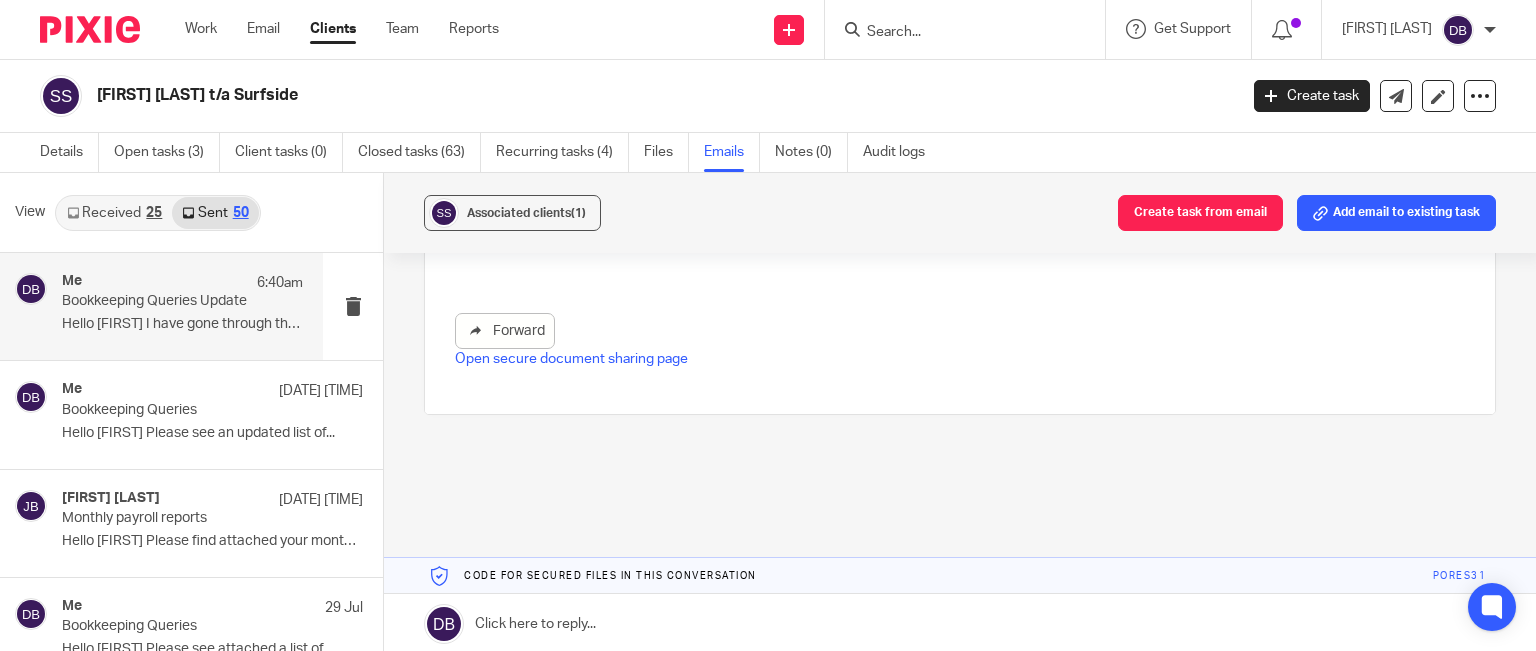 click on "Open secure document sharing page" at bounding box center [571, 359] 